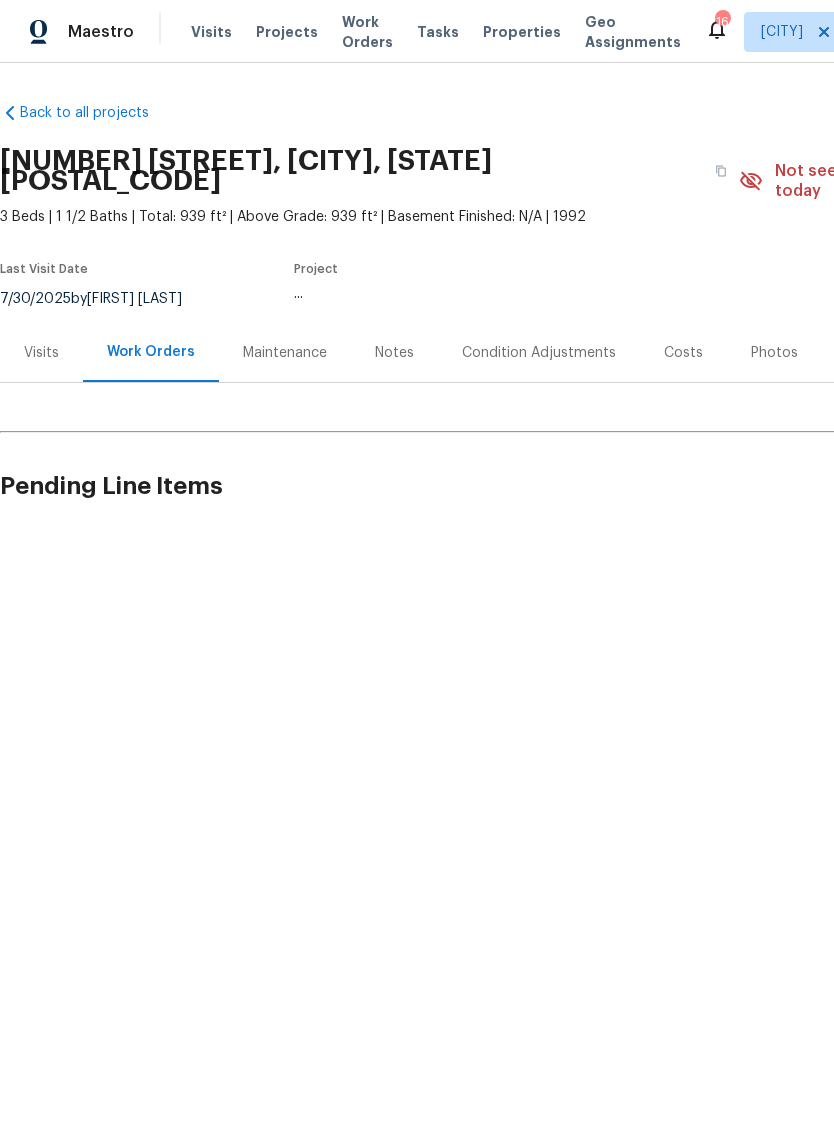 scroll, scrollTop: 0, scrollLeft: 0, axis: both 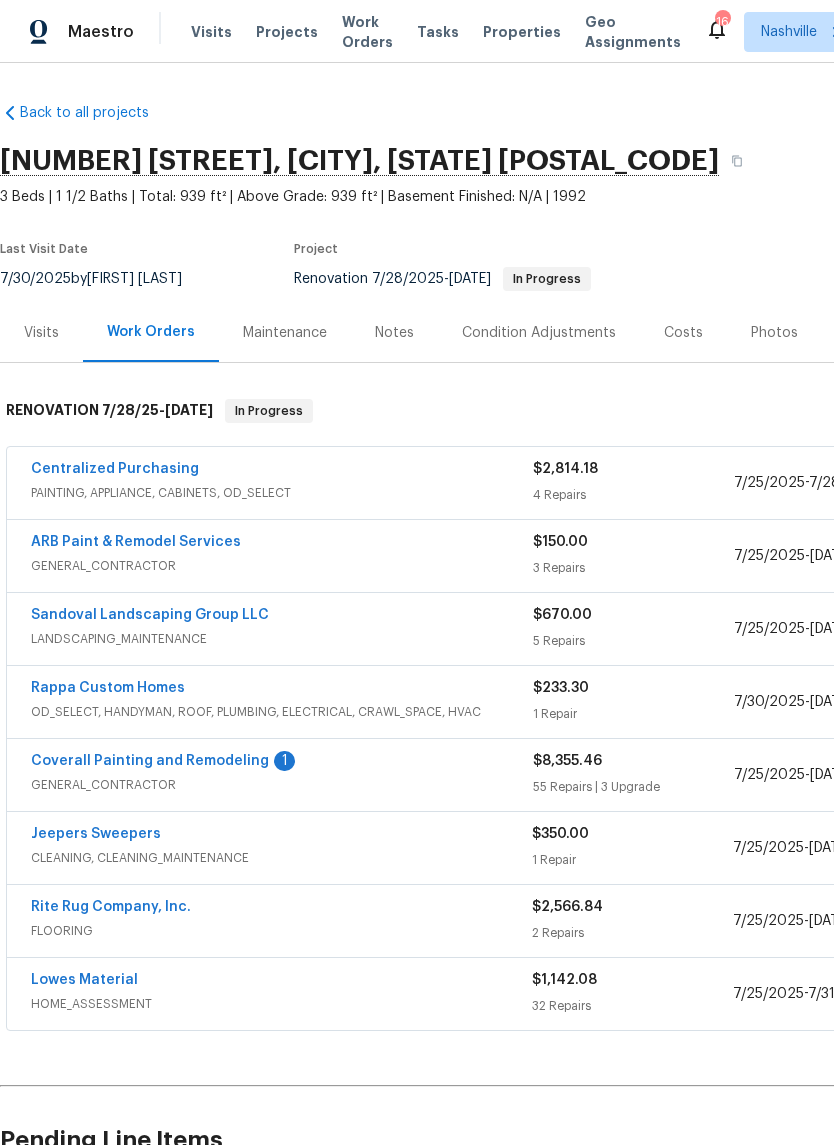 click on "Costs" at bounding box center (683, 333) 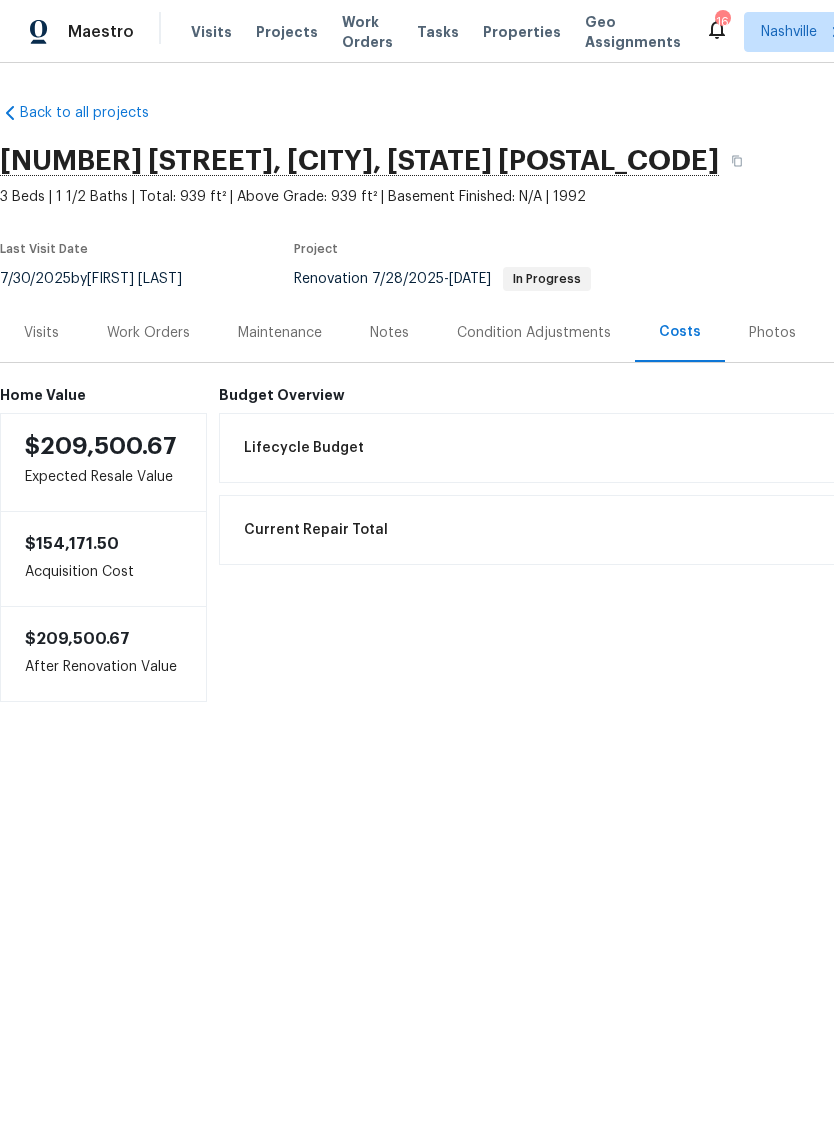 scroll, scrollTop: 0, scrollLeft: 0, axis: both 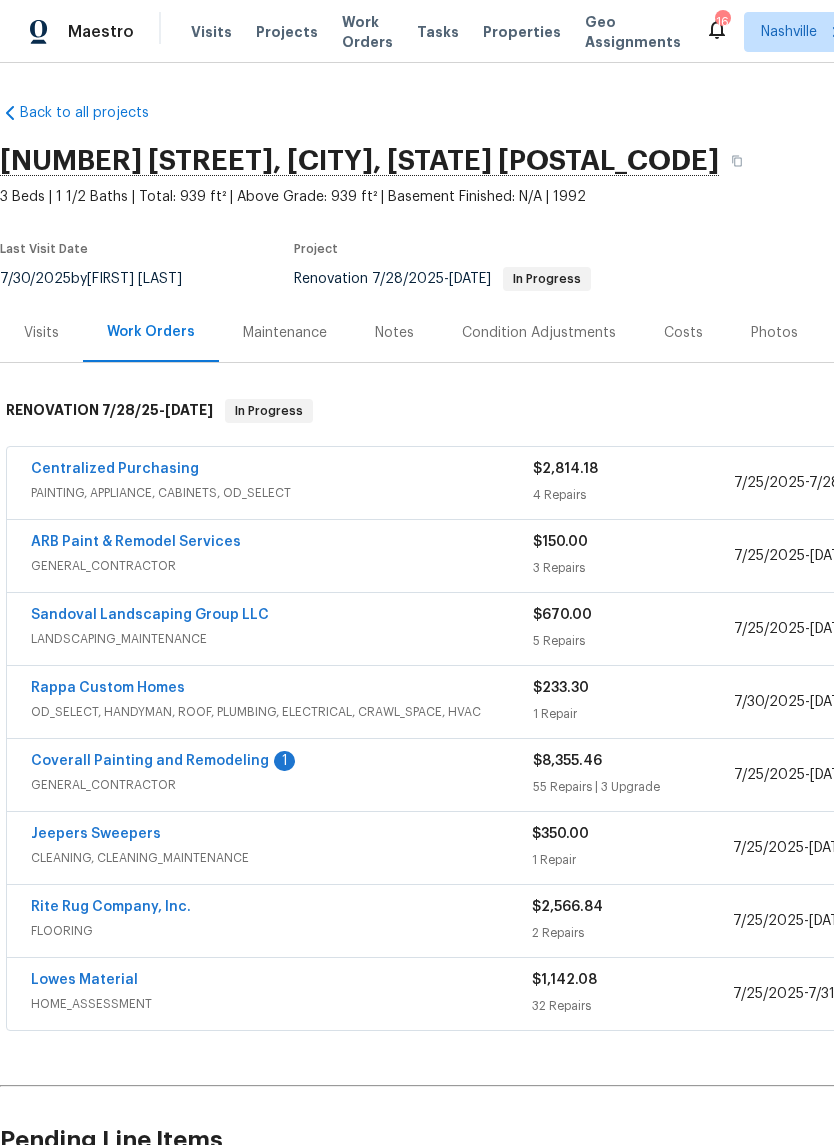 click on "Coverall Painting and Remodeling" at bounding box center (150, 761) 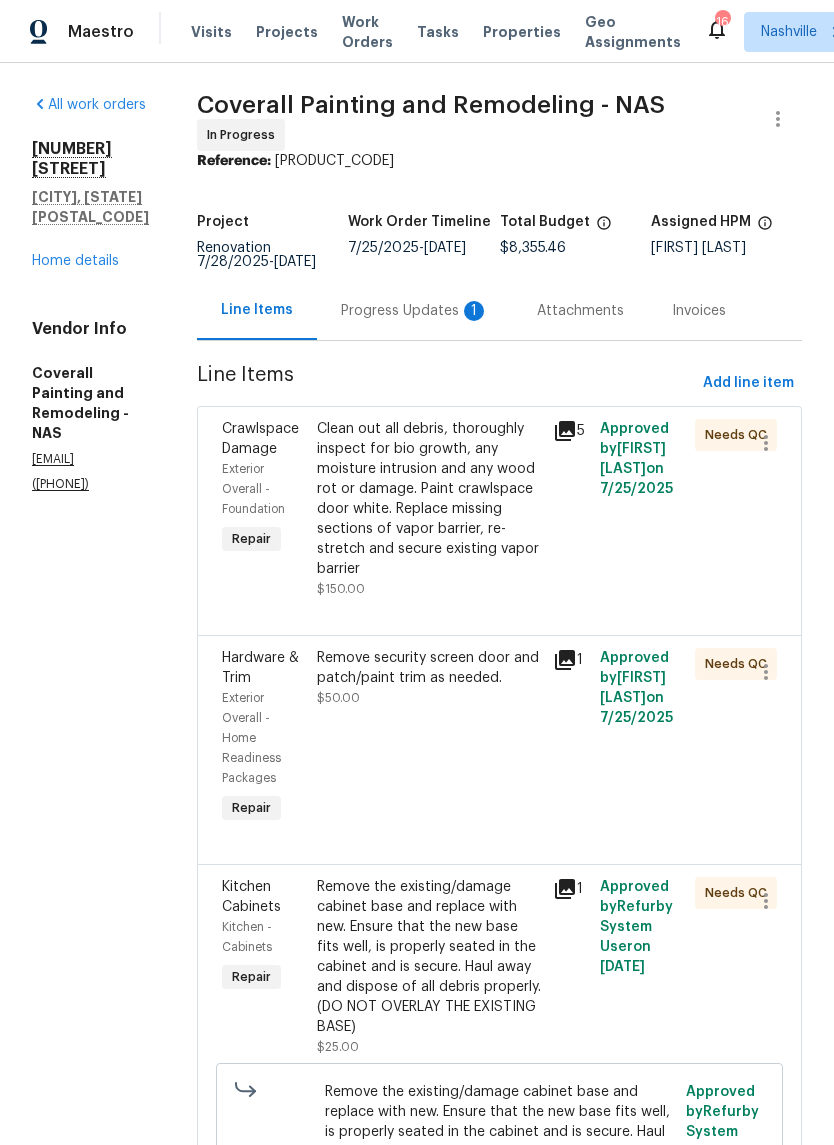 click on "Progress Updates 1" at bounding box center [415, 311] 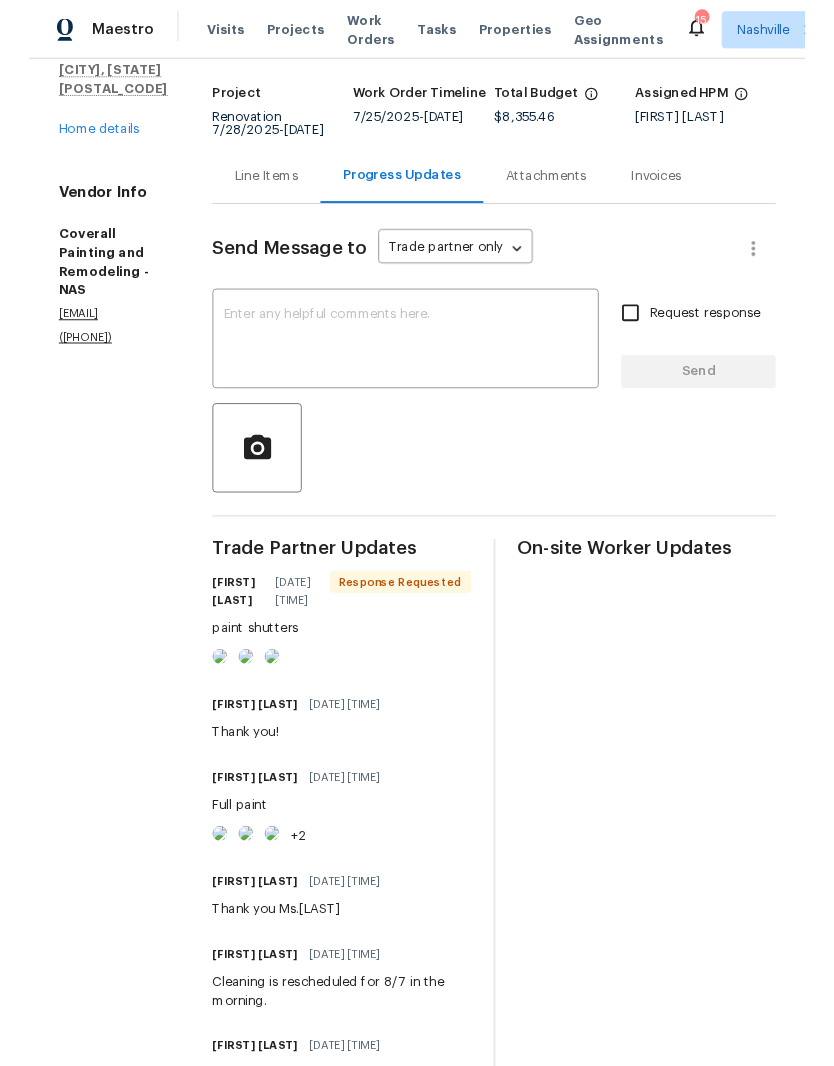 scroll, scrollTop: 167, scrollLeft: 0, axis: vertical 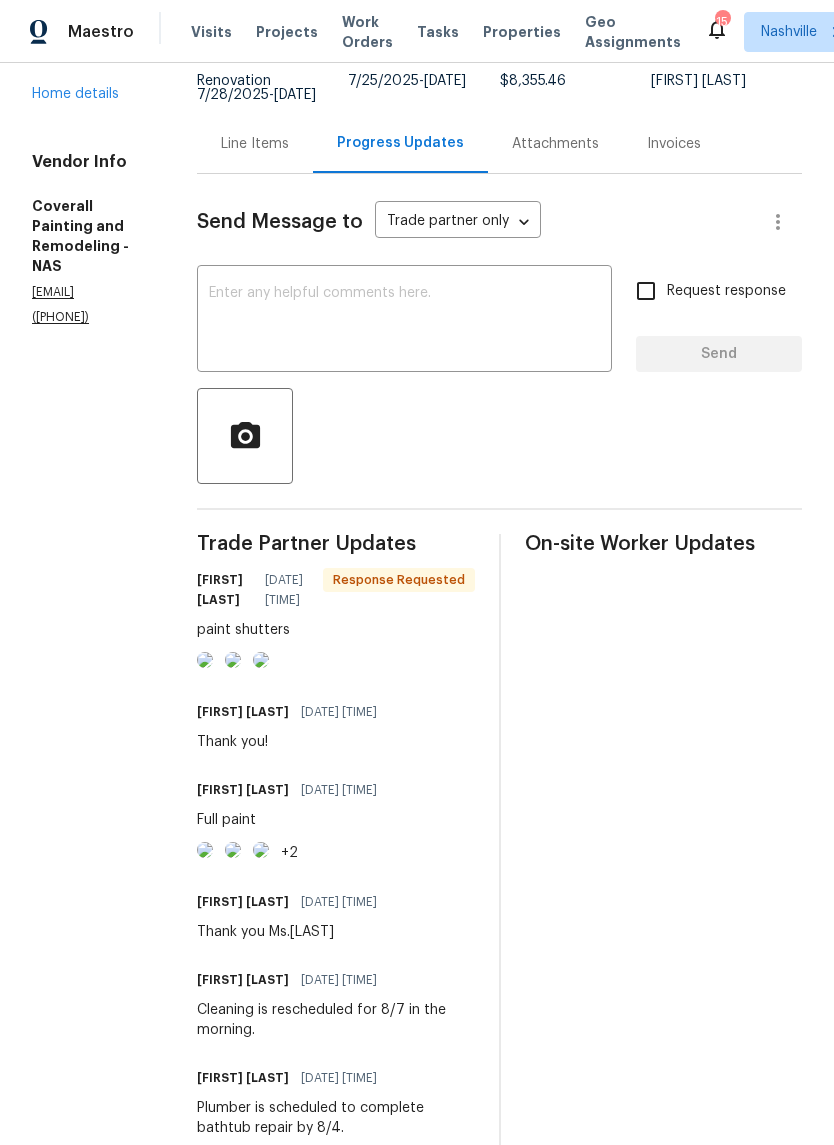 click at bounding box center (404, 321) 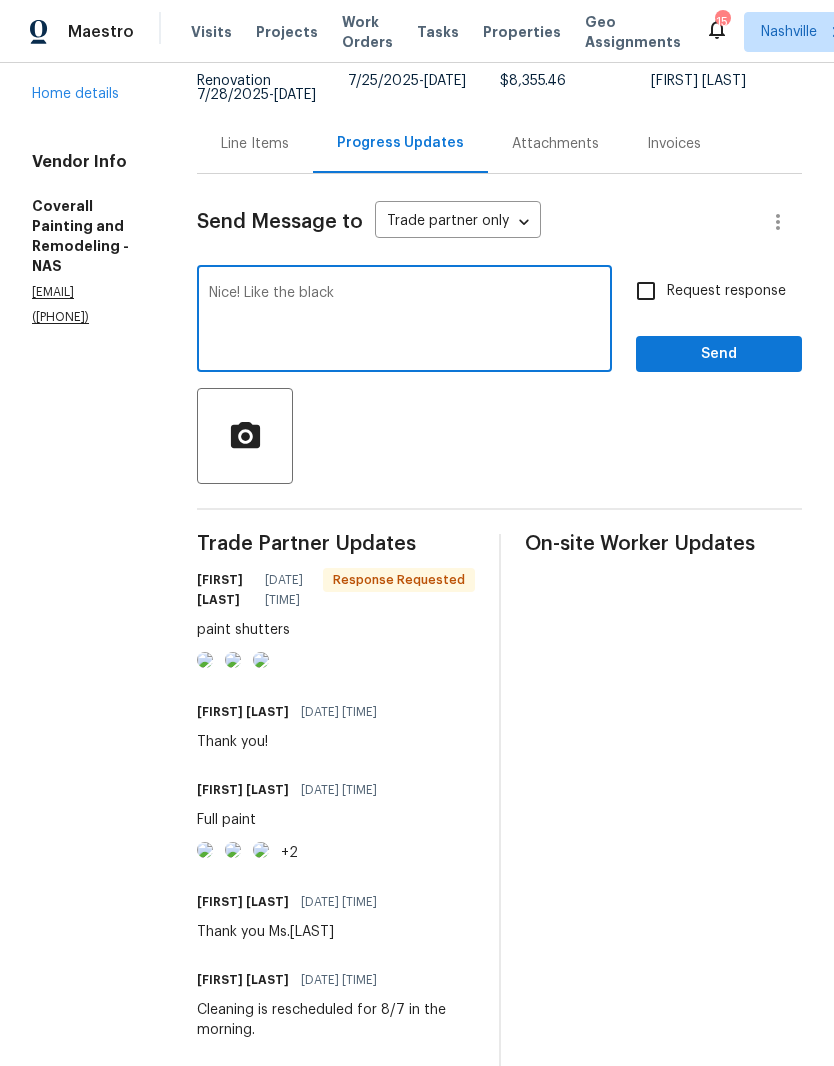 type on "Nice! Like the black" 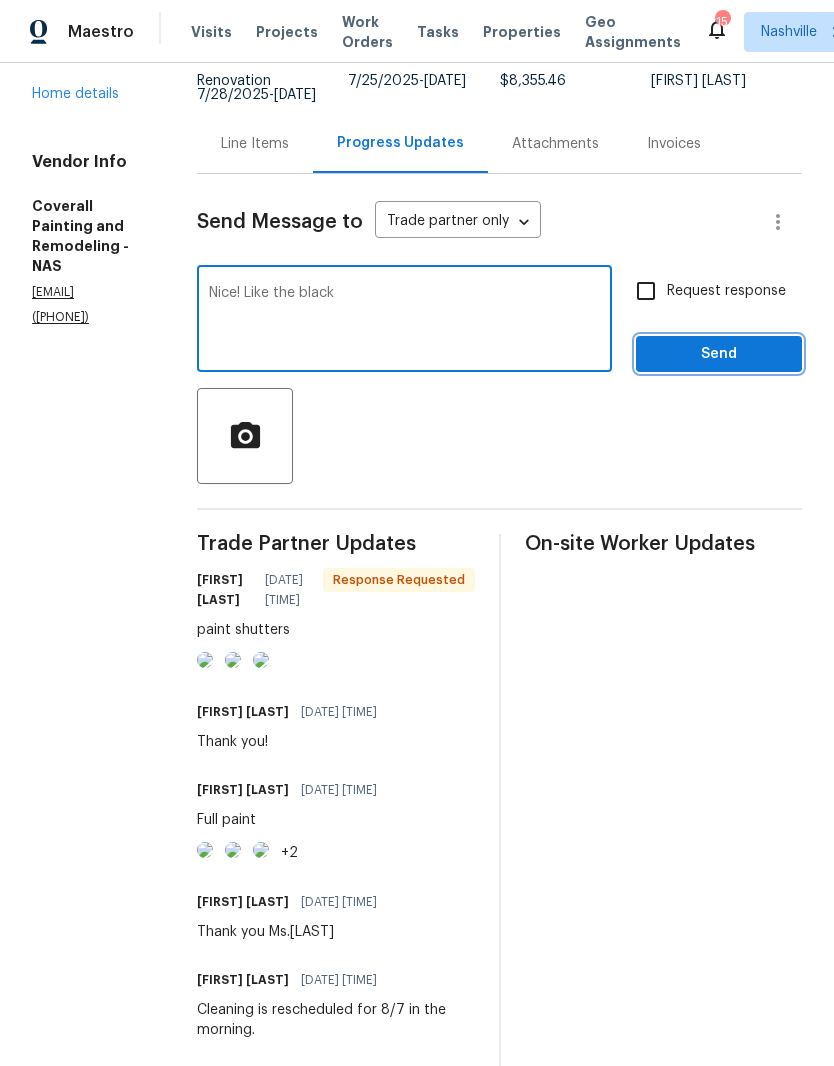 click on "Send" at bounding box center [719, 354] 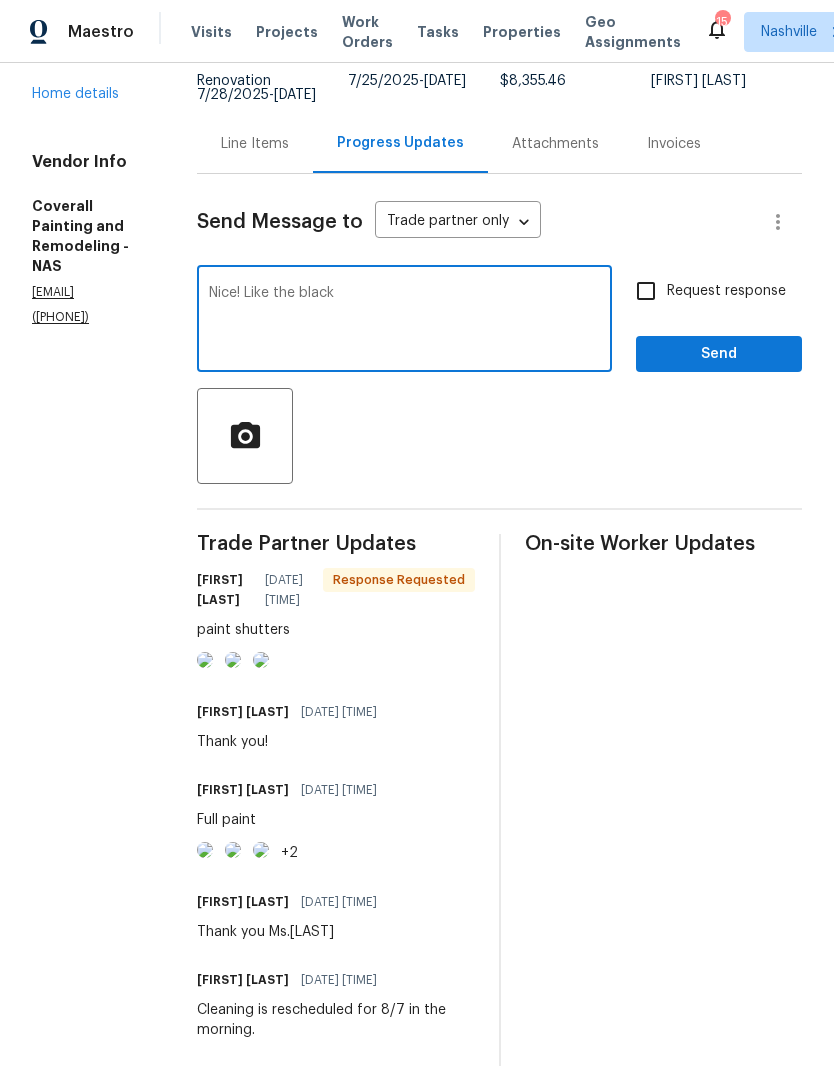 scroll, scrollTop: 0, scrollLeft: 0, axis: both 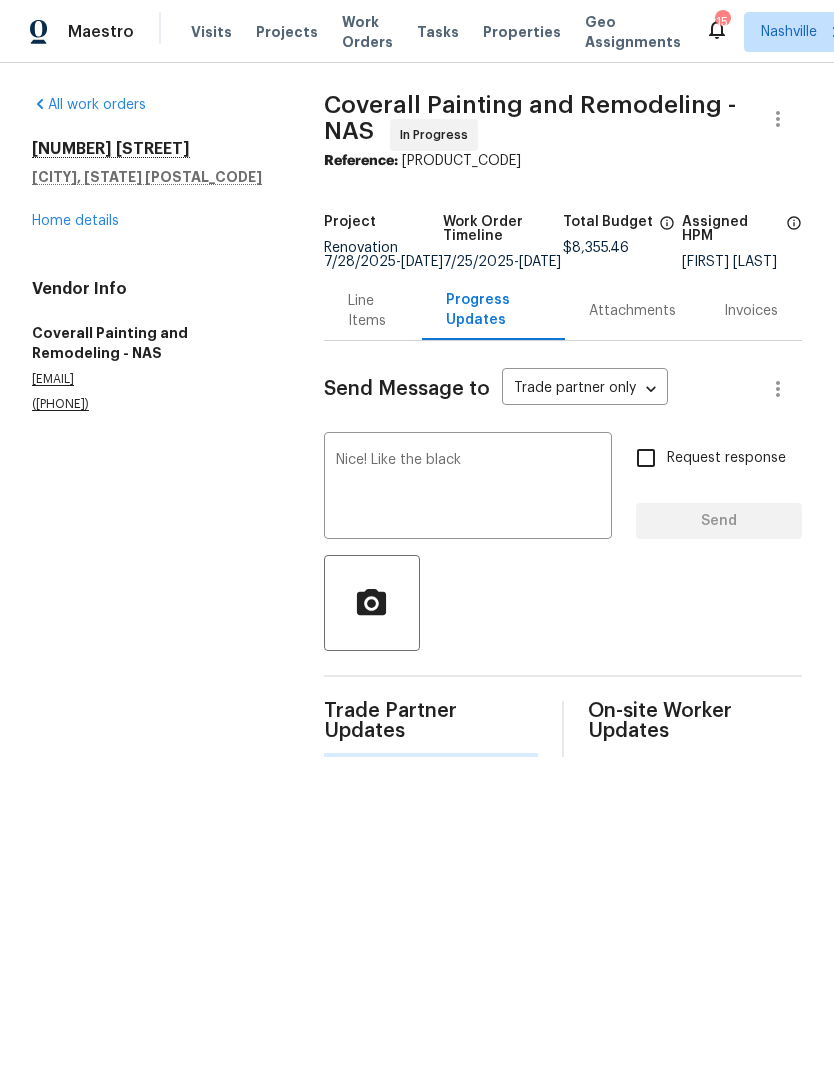 type 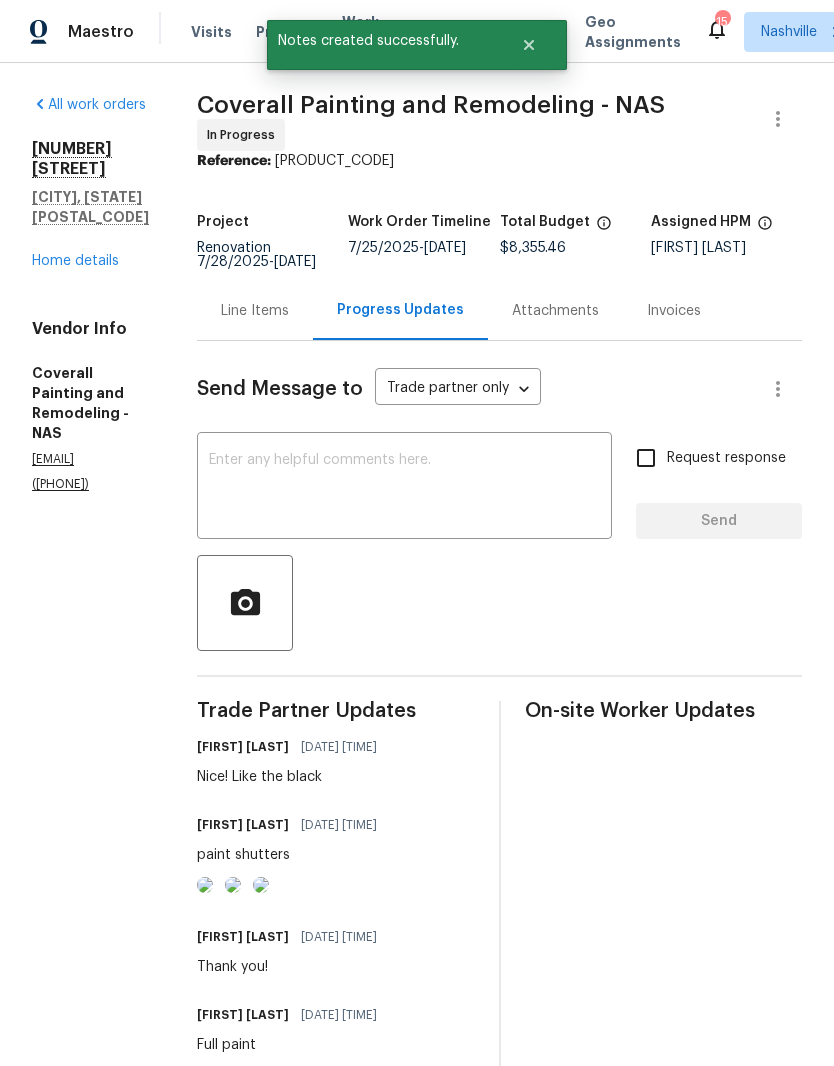 click on "Home details" at bounding box center (75, 261) 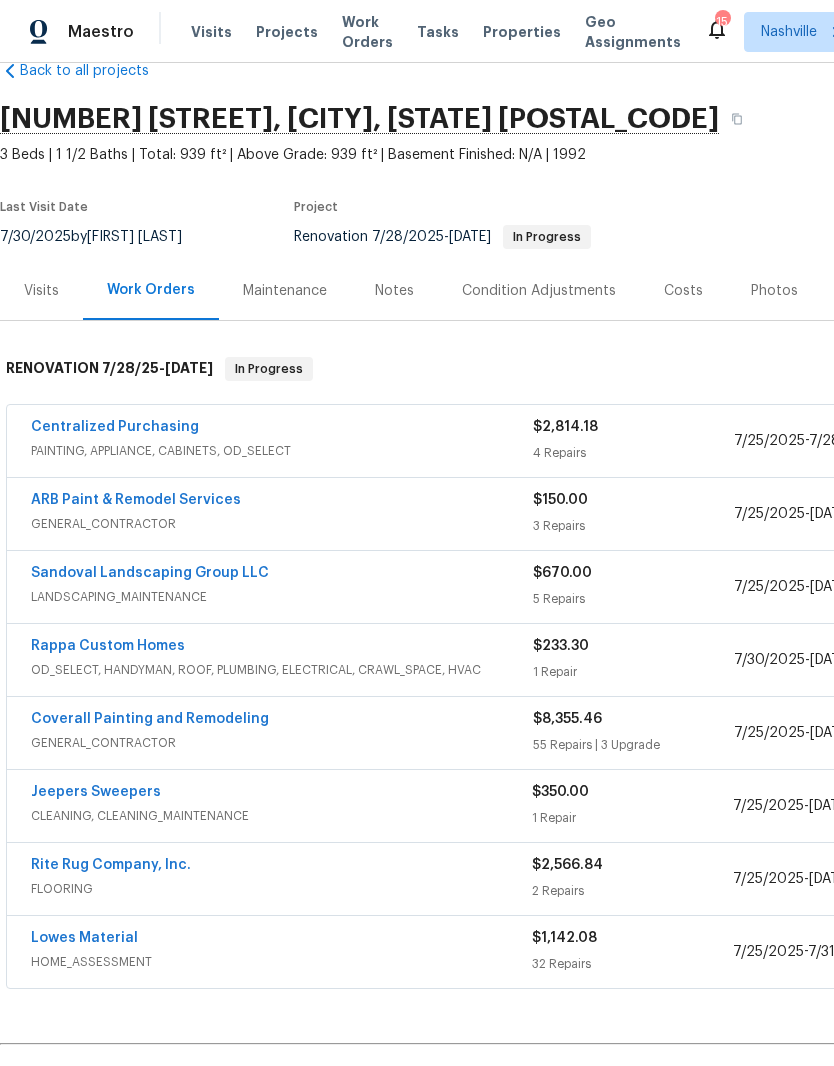 scroll, scrollTop: 43, scrollLeft: 0, axis: vertical 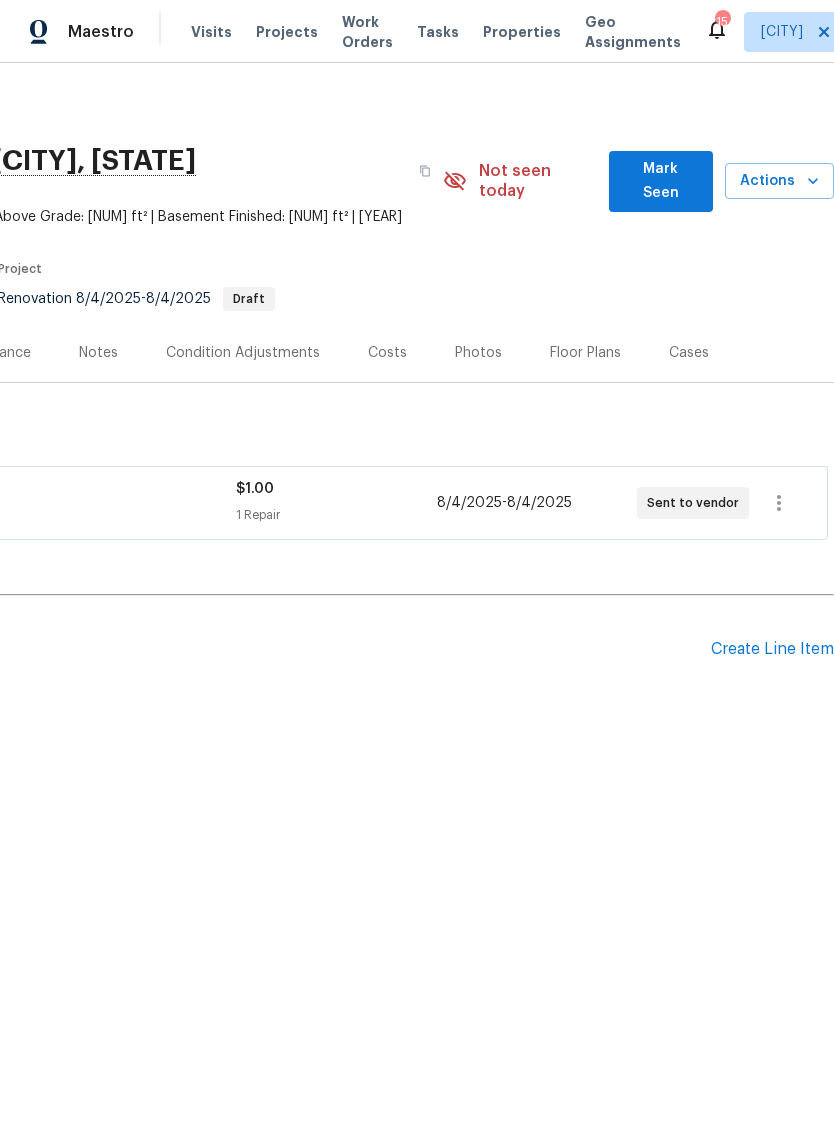 click on "Costs" at bounding box center (387, 353) 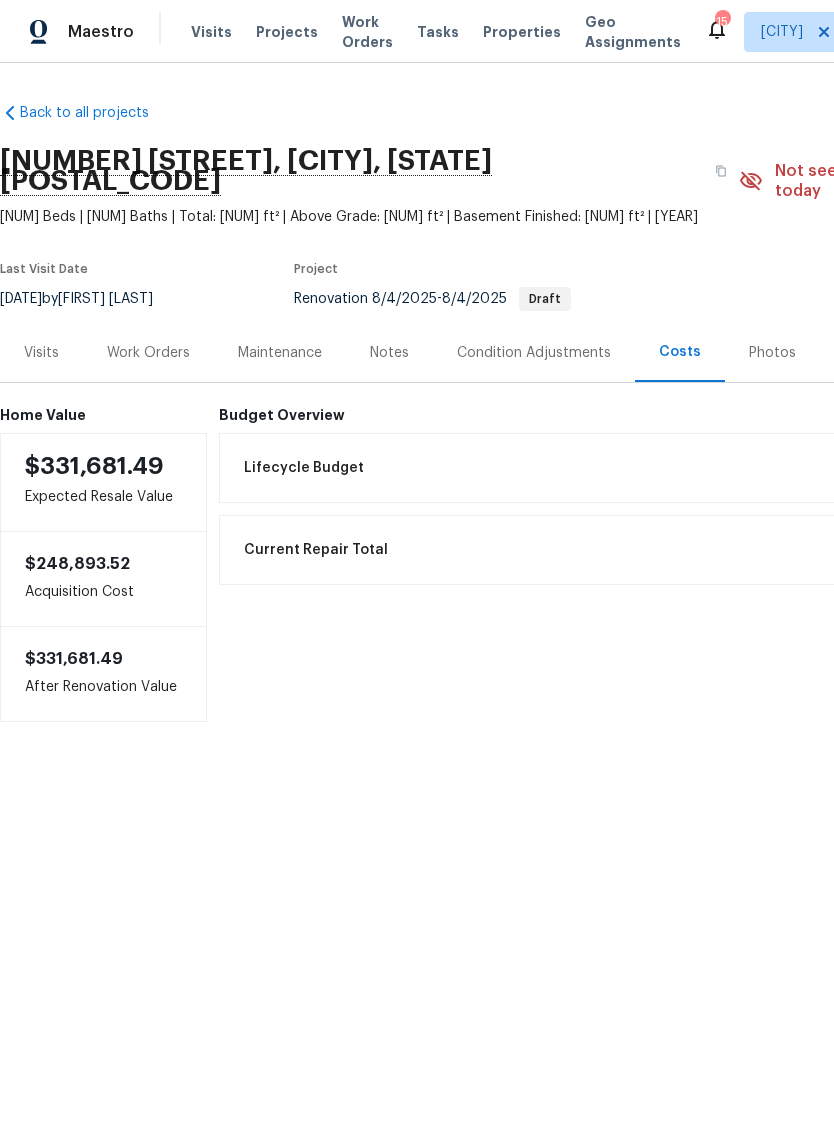 scroll, scrollTop: 0, scrollLeft: 0, axis: both 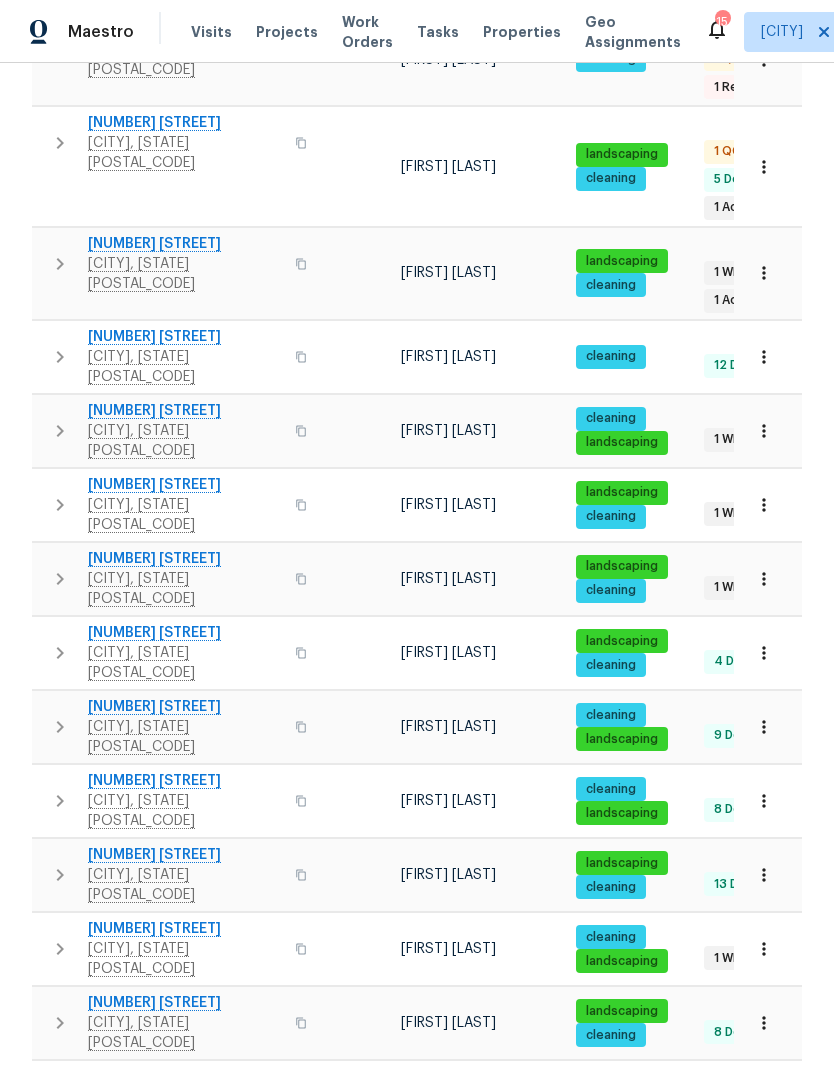 click 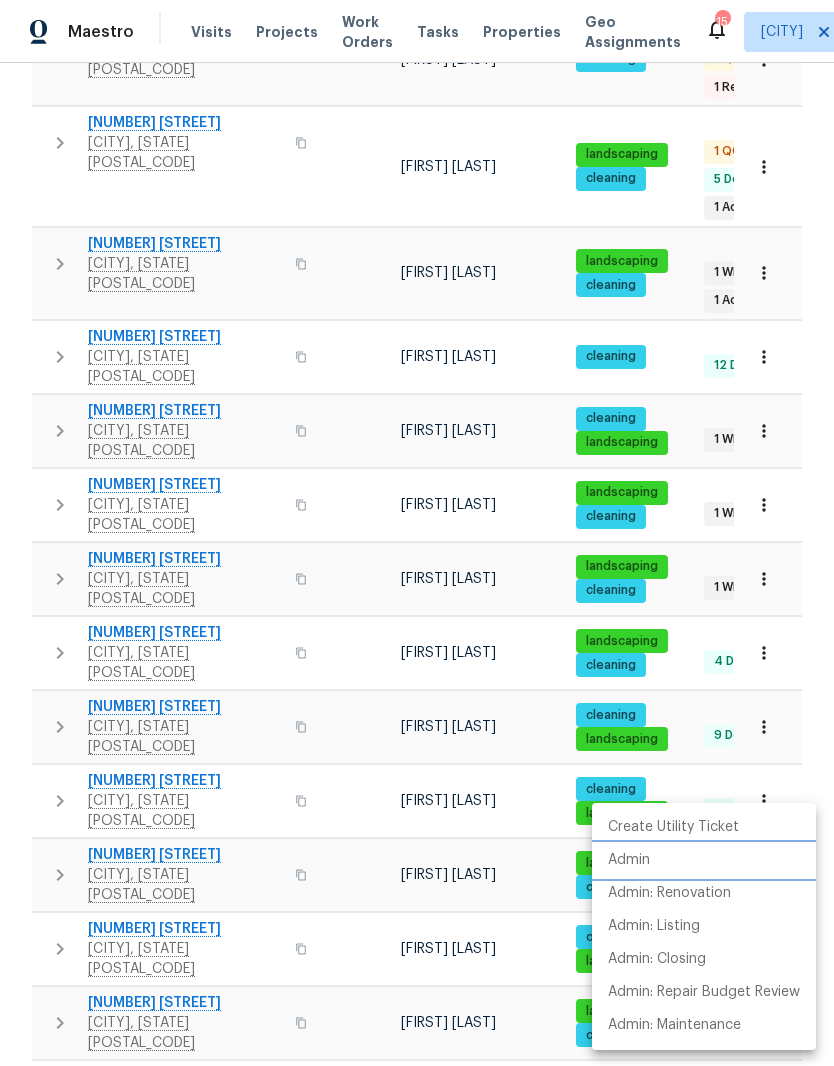 click on "Admin" at bounding box center (629, 860) 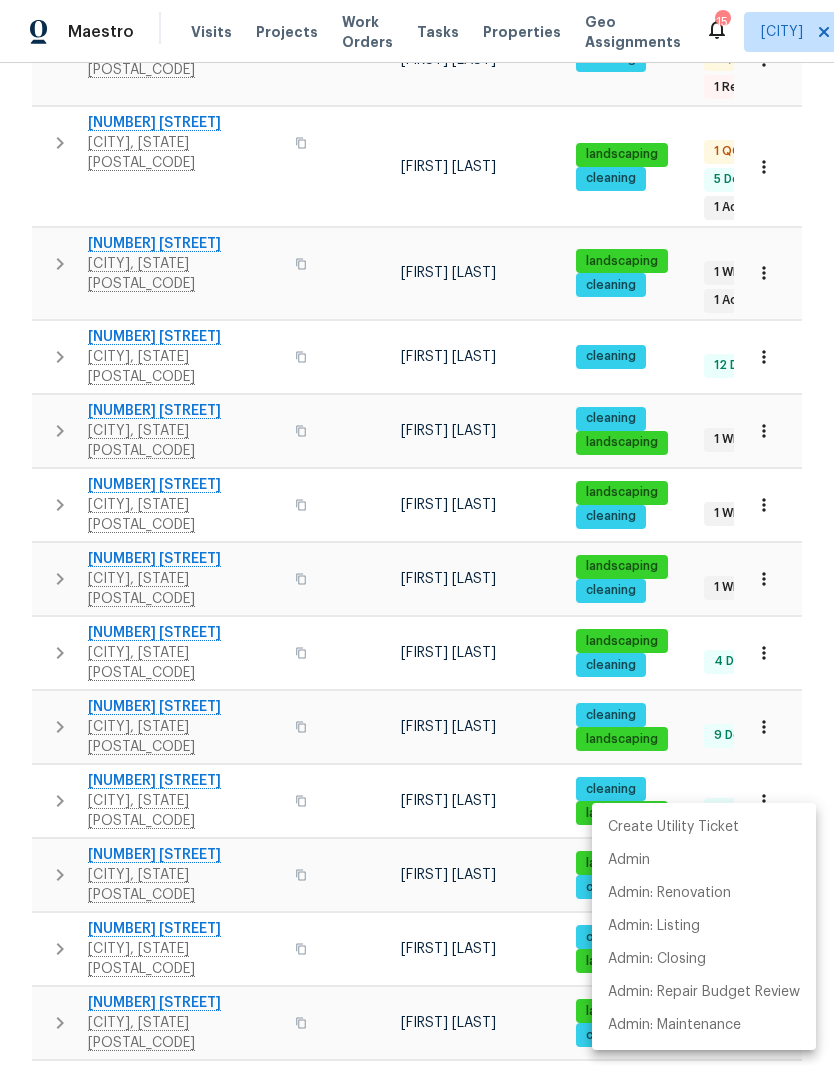 click at bounding box center (417, 533) 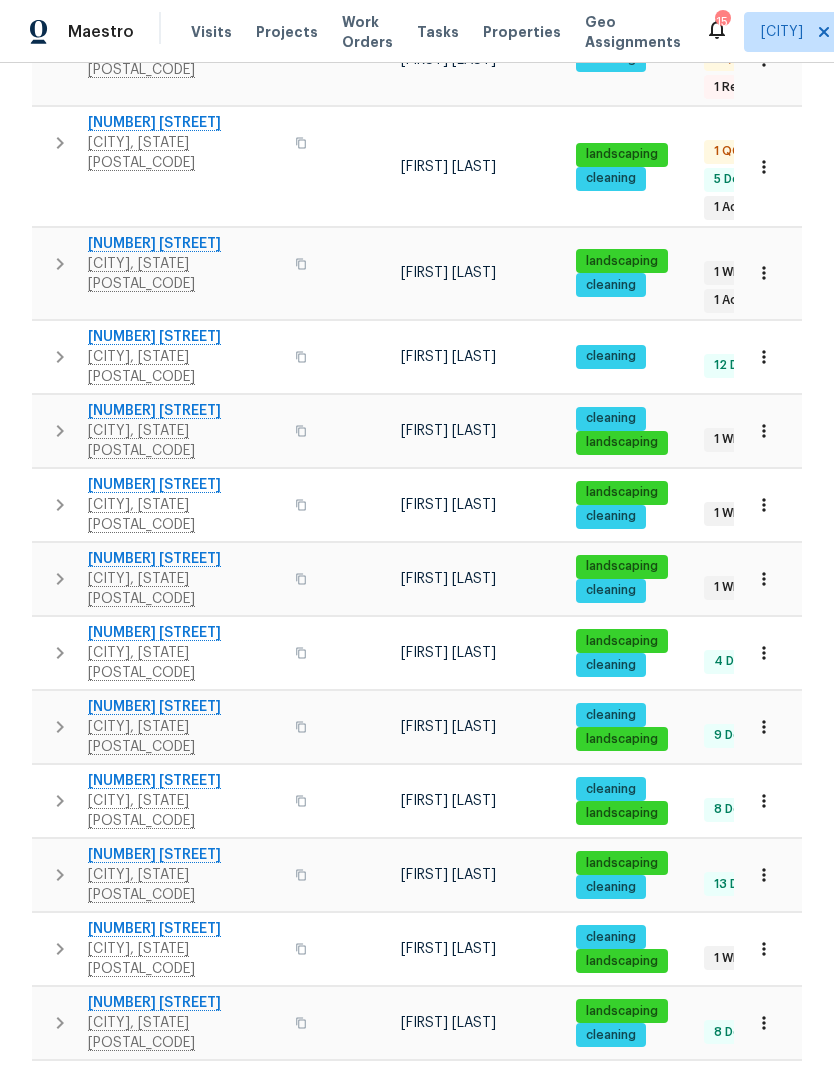 click at bounding box center [357, 801] 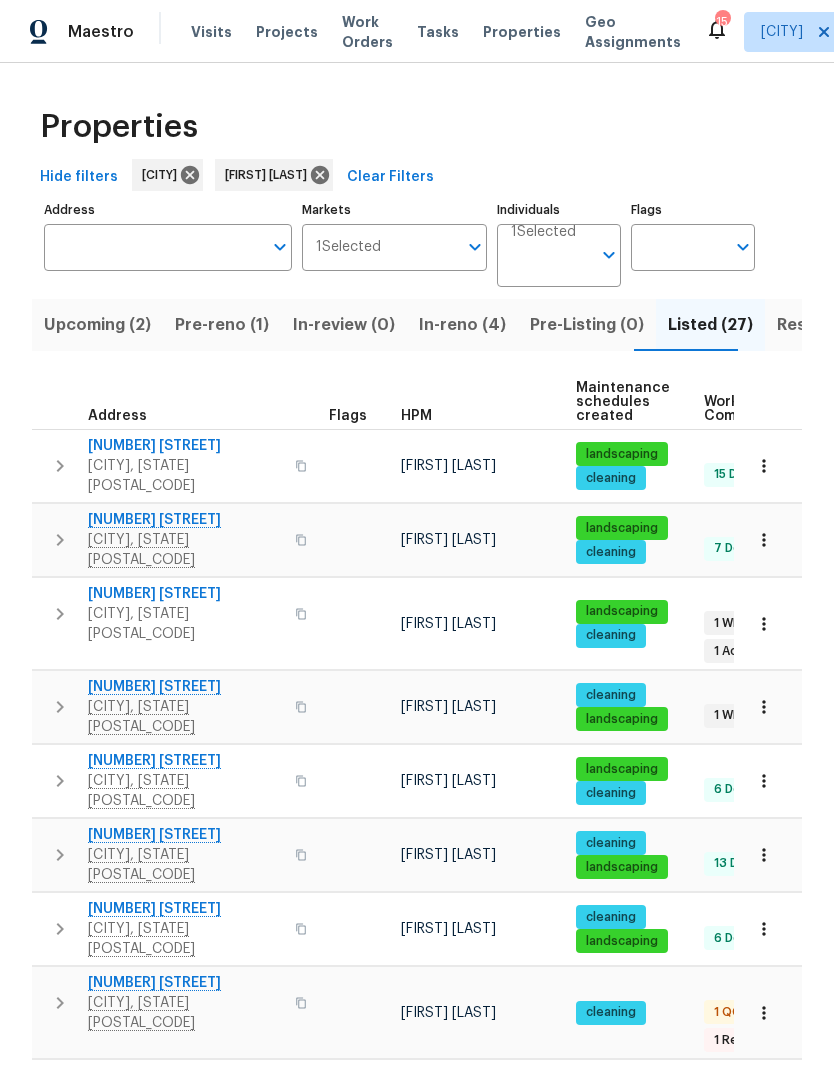 scroll, scrollTop: 0, scrollLeft: 0, axis: both 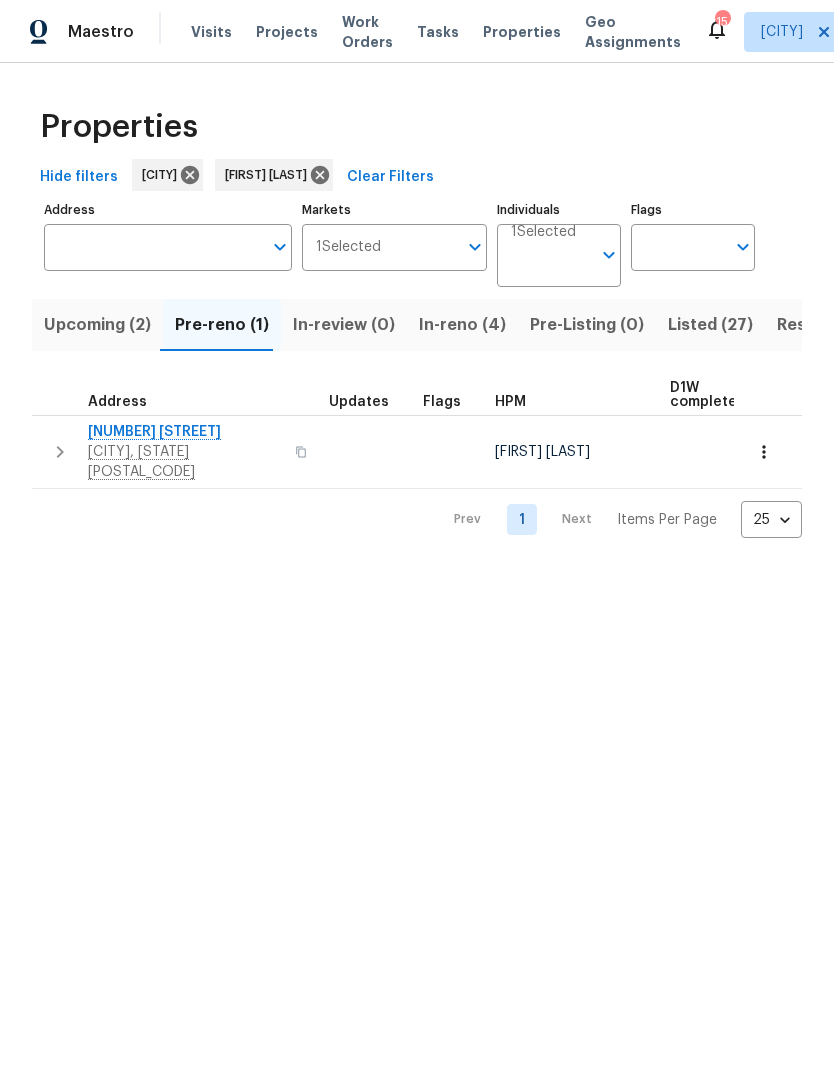click on "2203 Green Acres Dr" at bounding box center [185, 432] 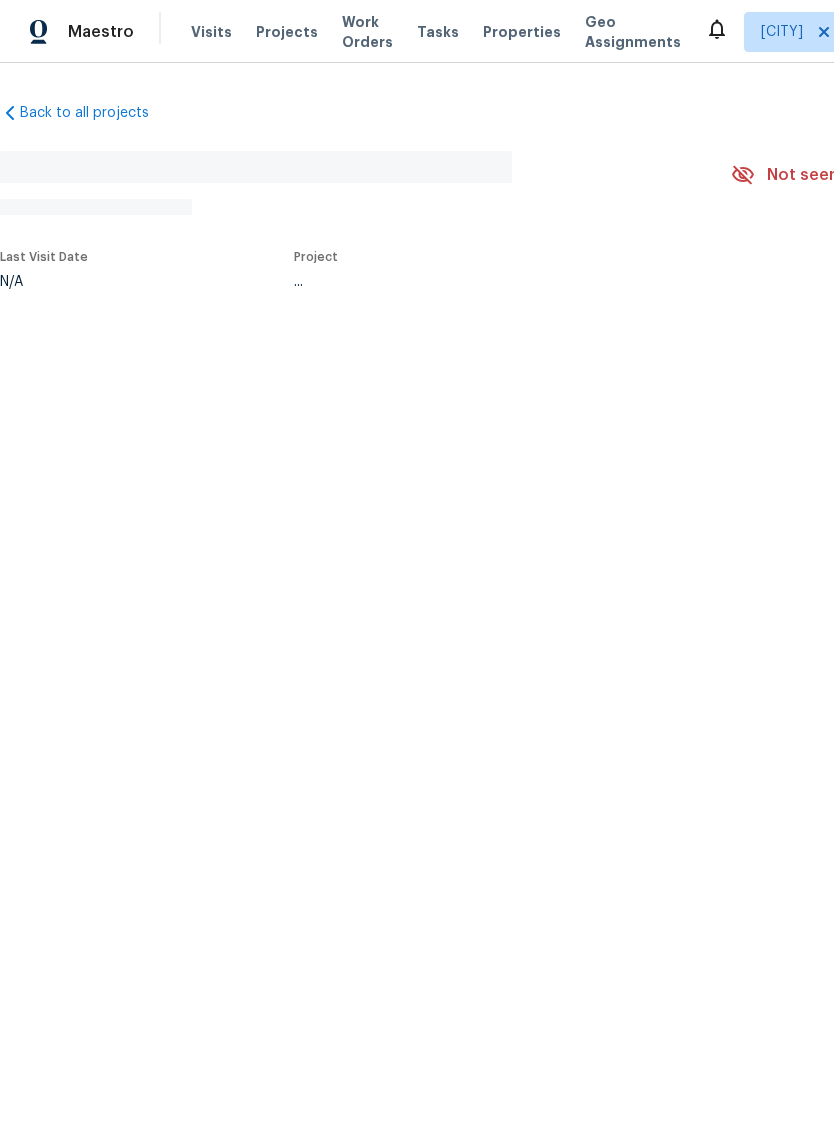scroll, scrollTop: 0, scrollLeft: 0, axis: both 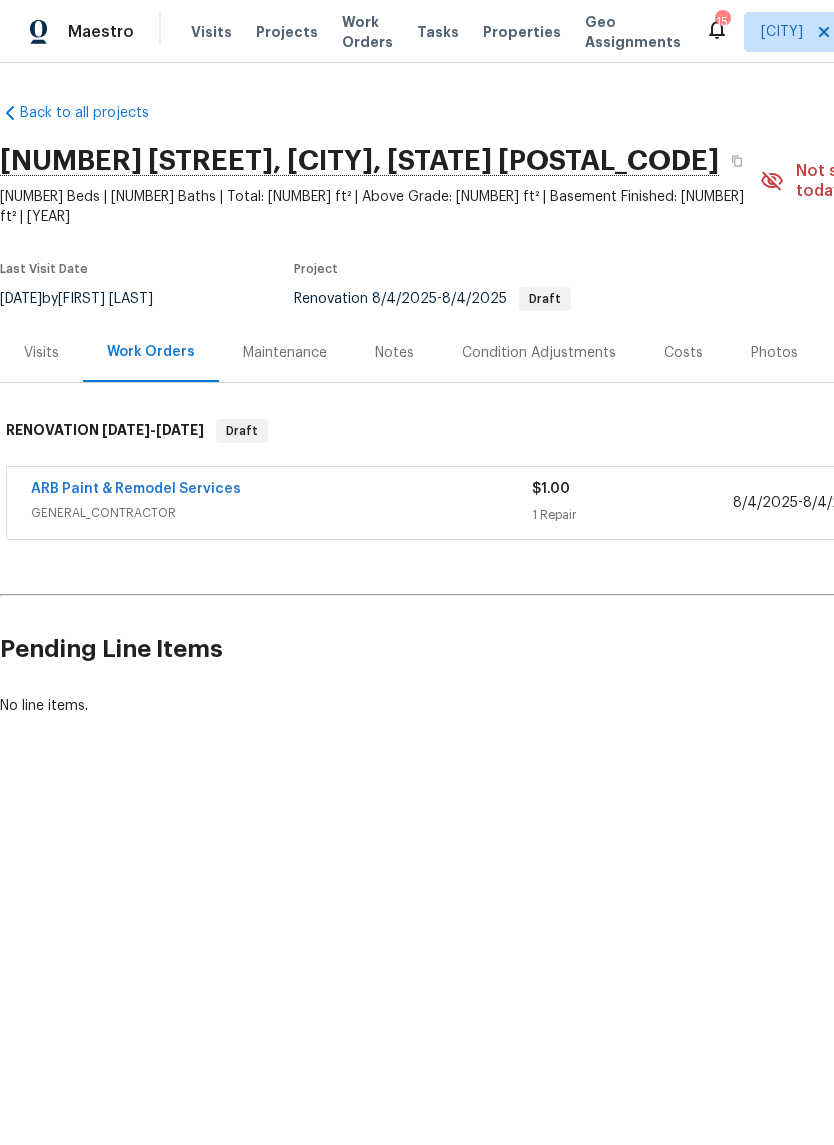 click on "Work Orders" at bounding box center [367, 32] 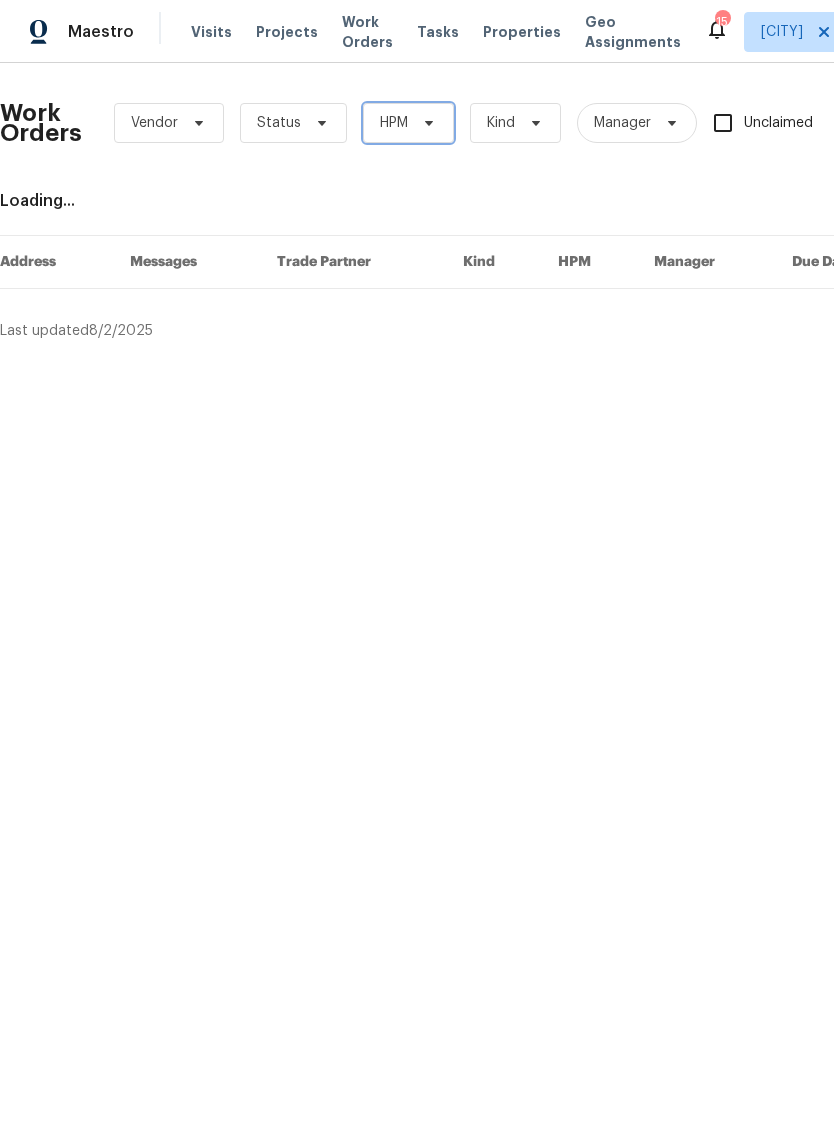 click 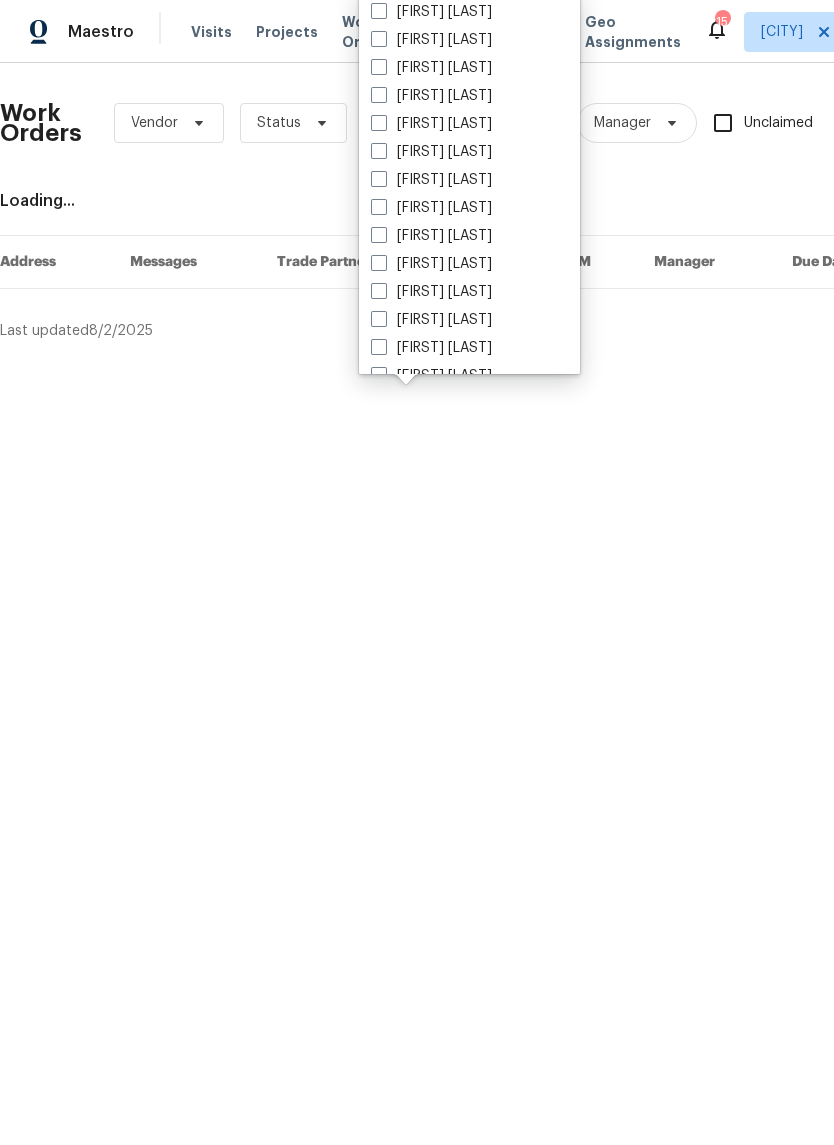 click on "[FIRST] [LAST]" at bounding box center (431, 236) 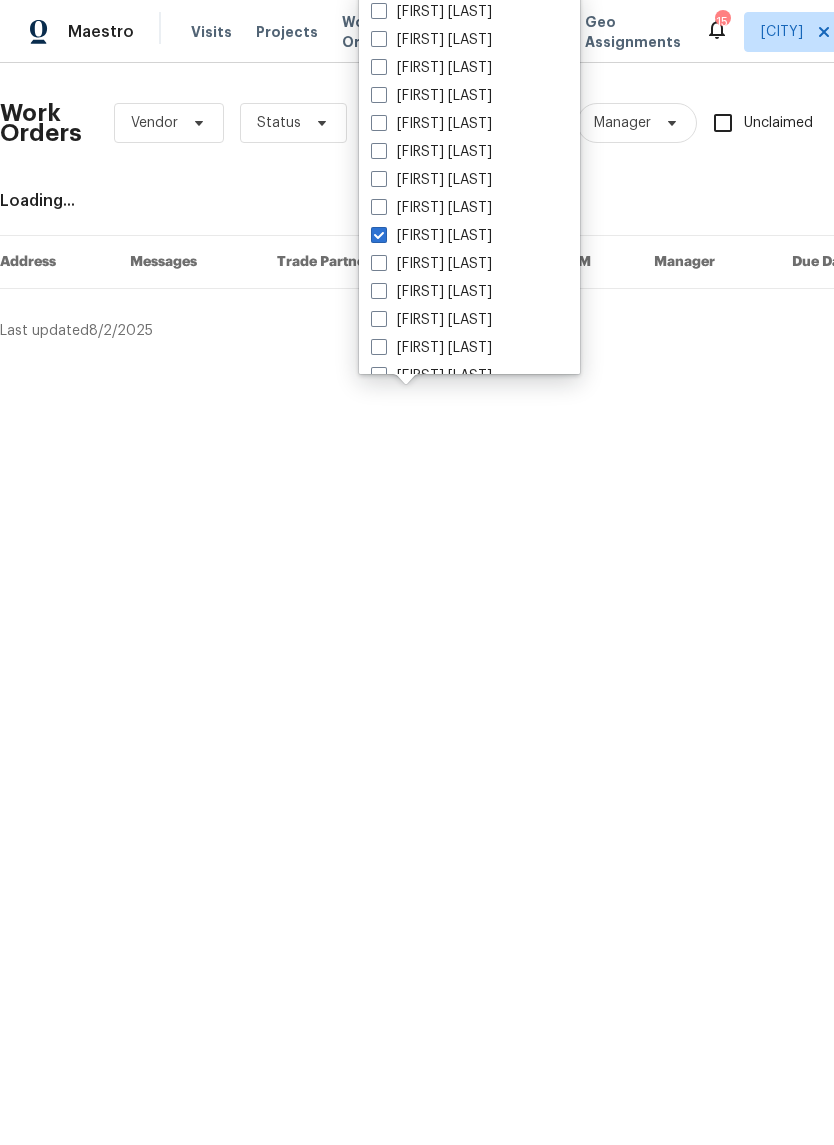 checkbox on "true" 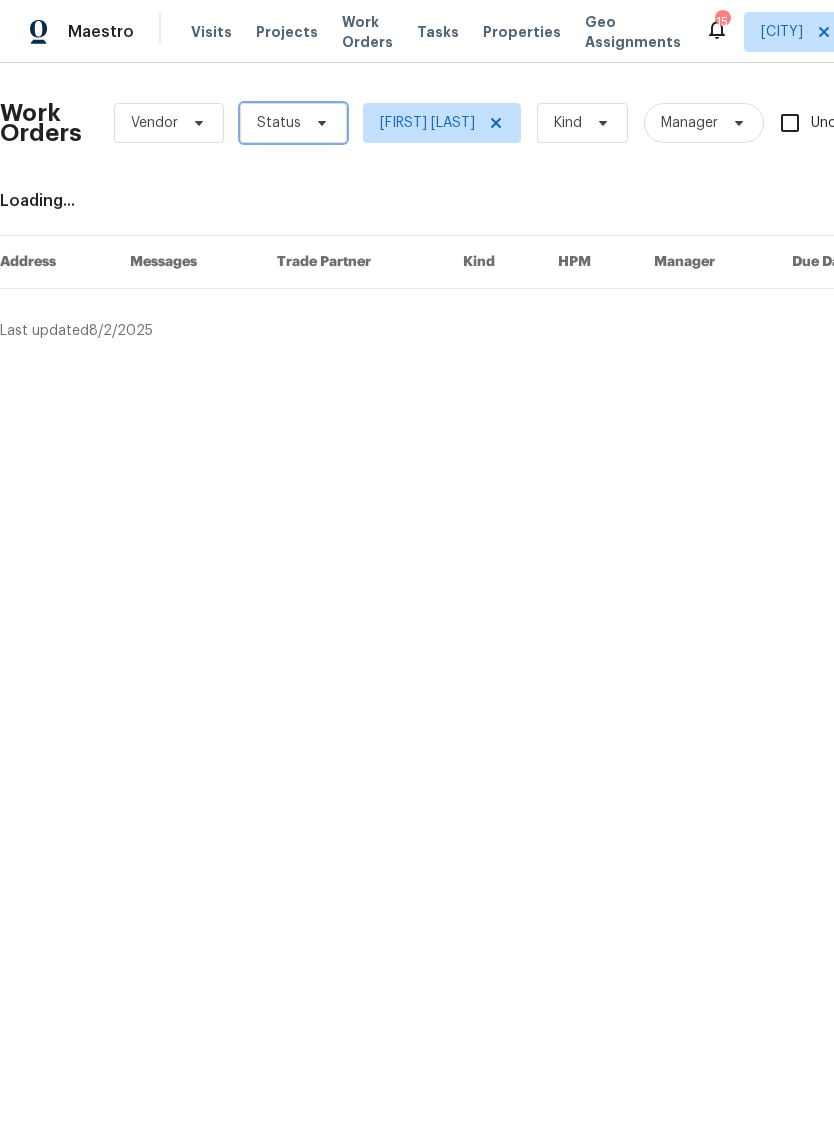 click on "Status" at bounding box center (293, 123) 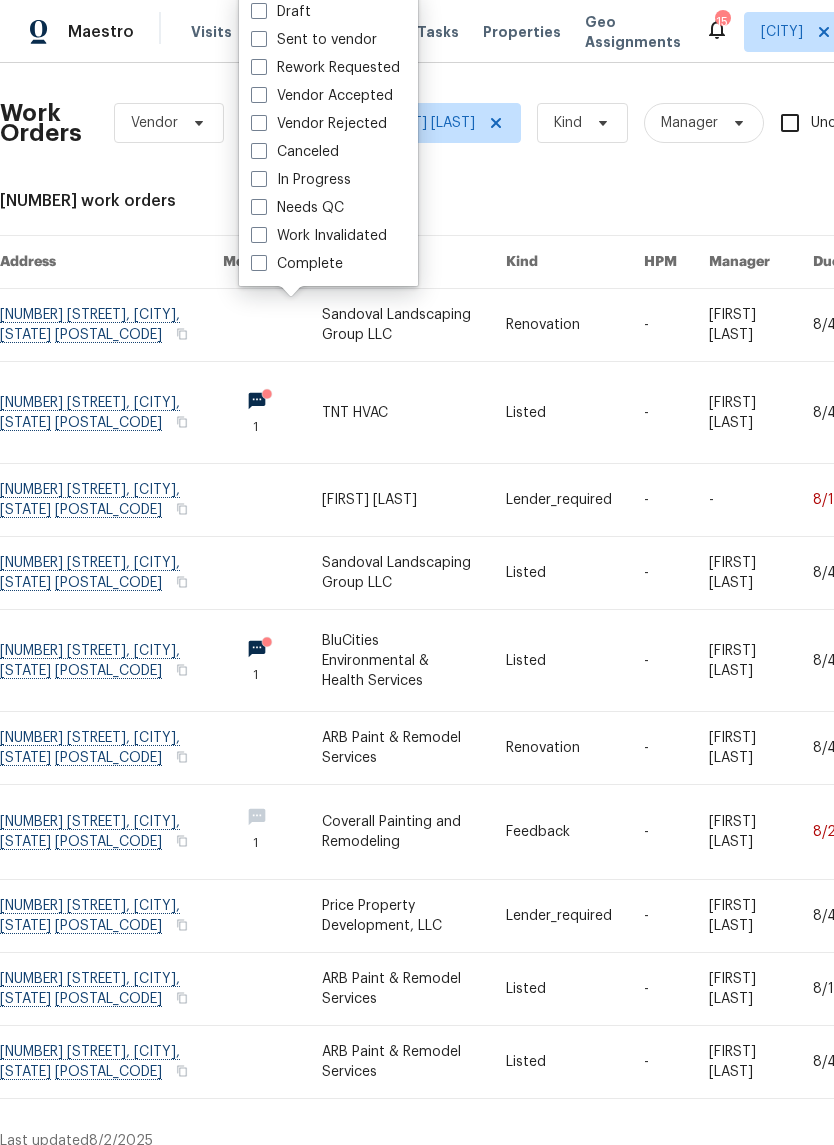 click on "Needs QC" at bounding box center (297, 208) 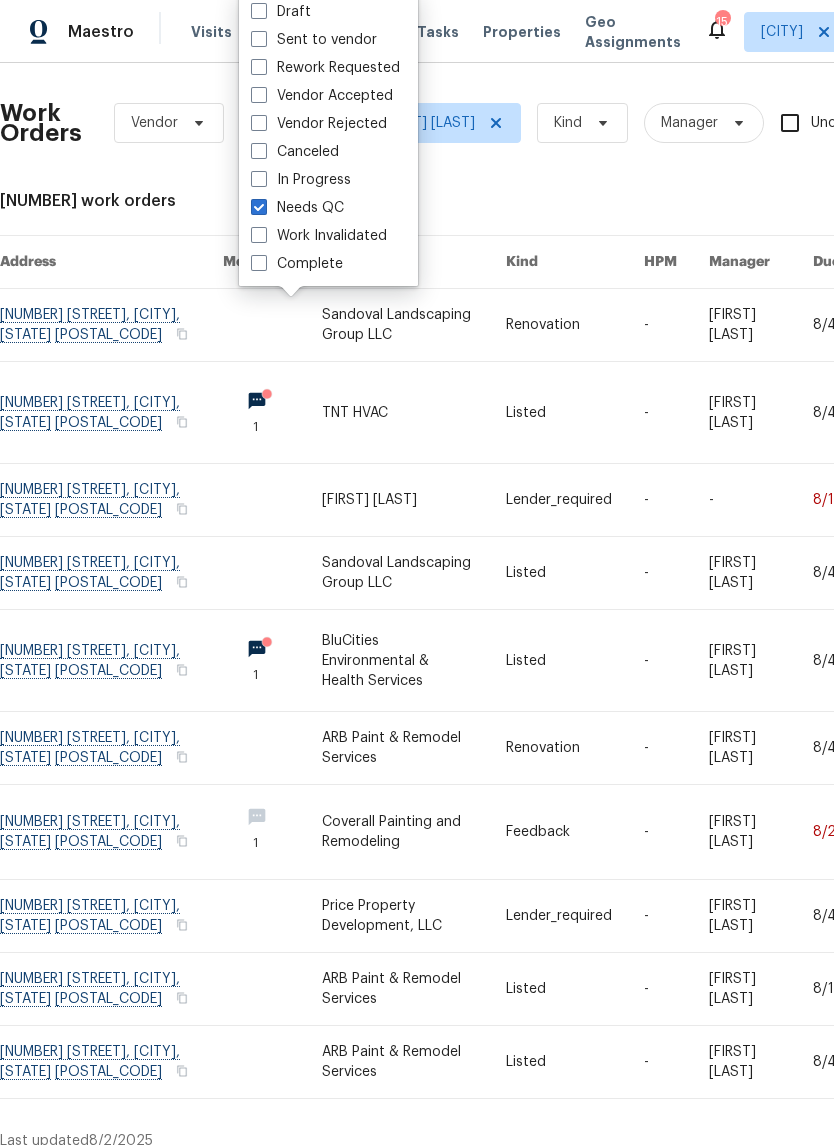checkbox on "true" 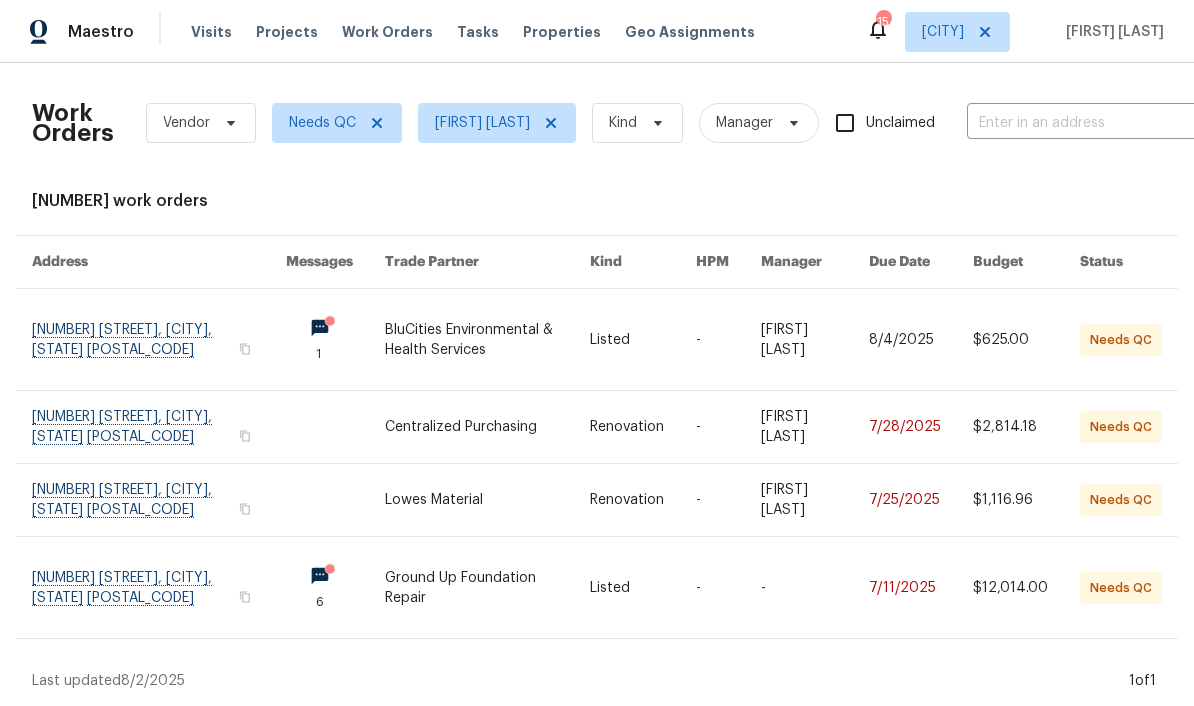 click at bounding box center [159, 339] 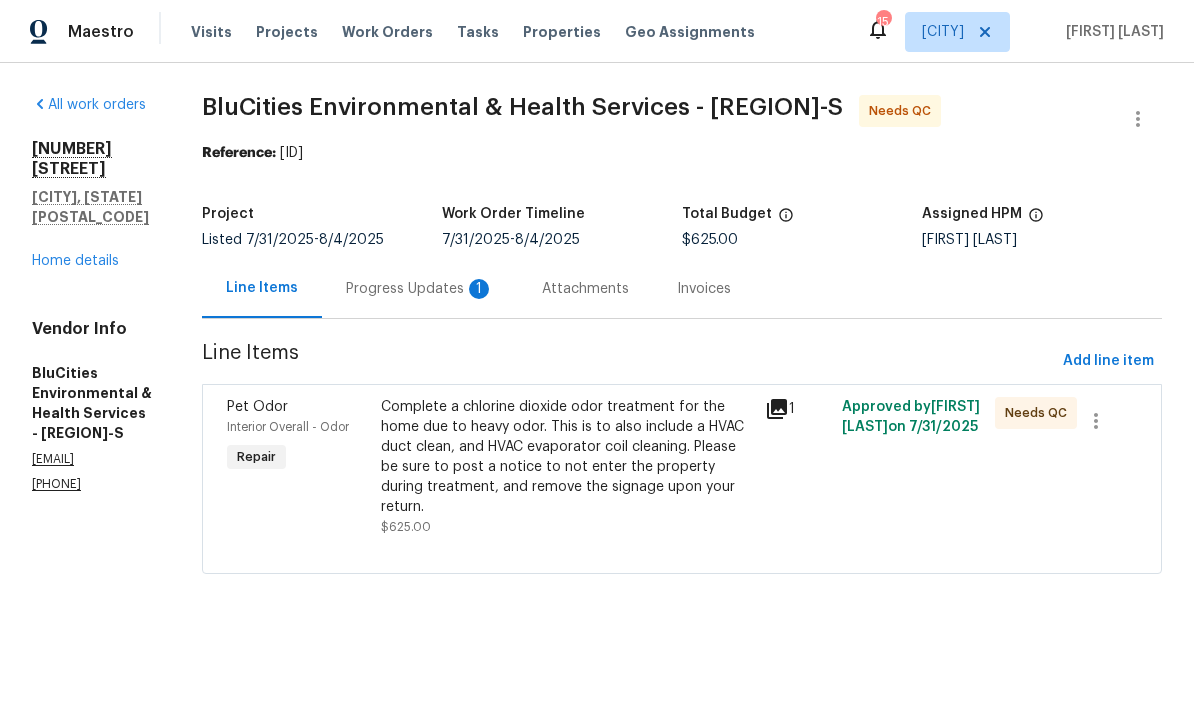 click on "Progress Updates 1" at bounding box center (420, 289) 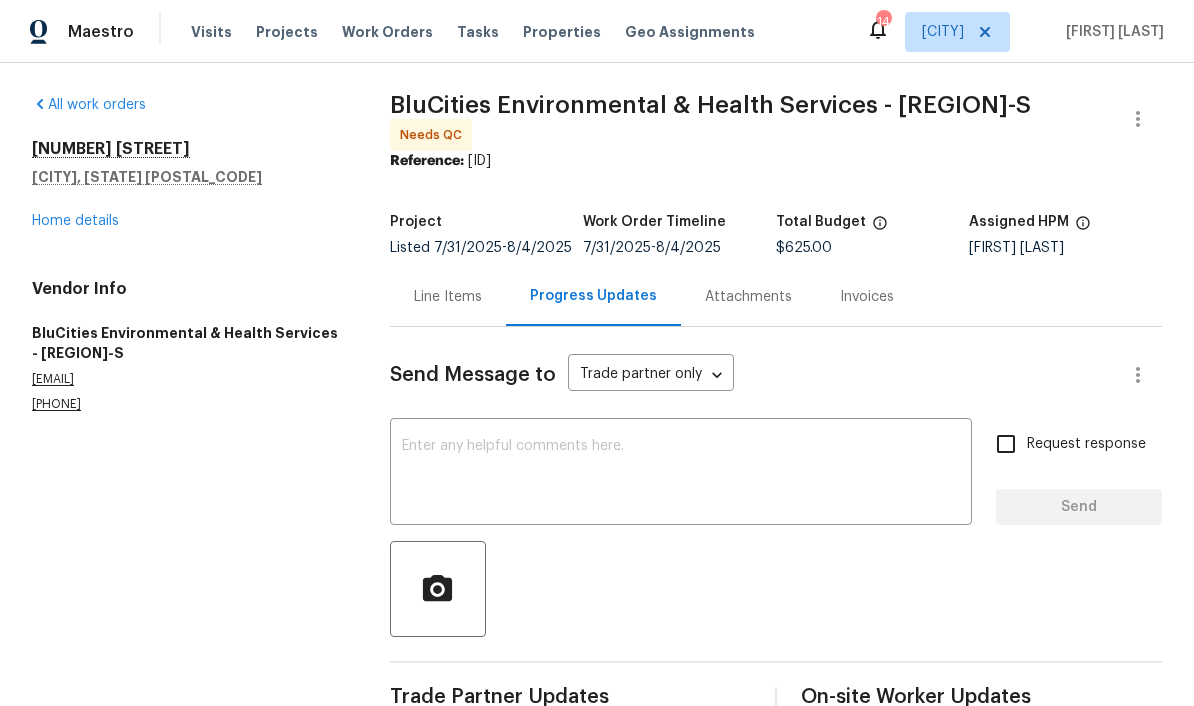 scroll, scrollTop: 0, scrollLeft: 0, axis: both 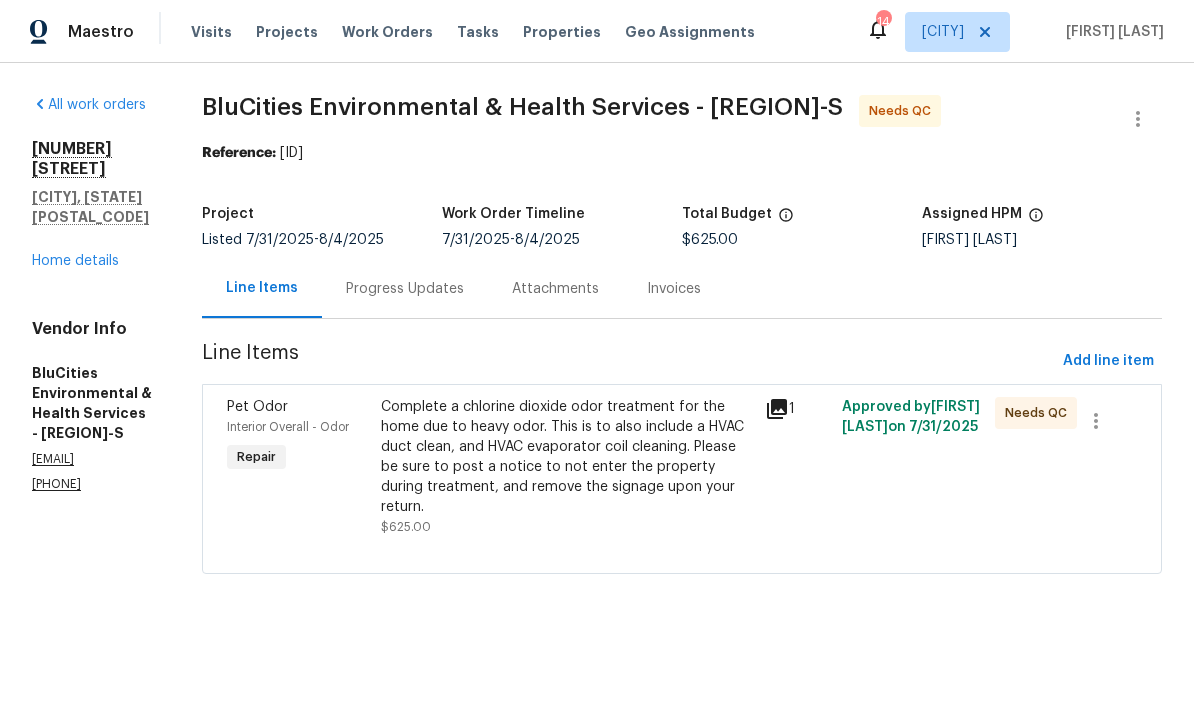 click on "Complete a chlorine dioxide odor treatment for the home due to heavy odor. This is to also include a HVAC duct clean, and HVAC evaporator coil cleaning. Please be sure to post a notice to not enter the property during treatment, and remove the signage upon your return." at bounding box center (567, 457) 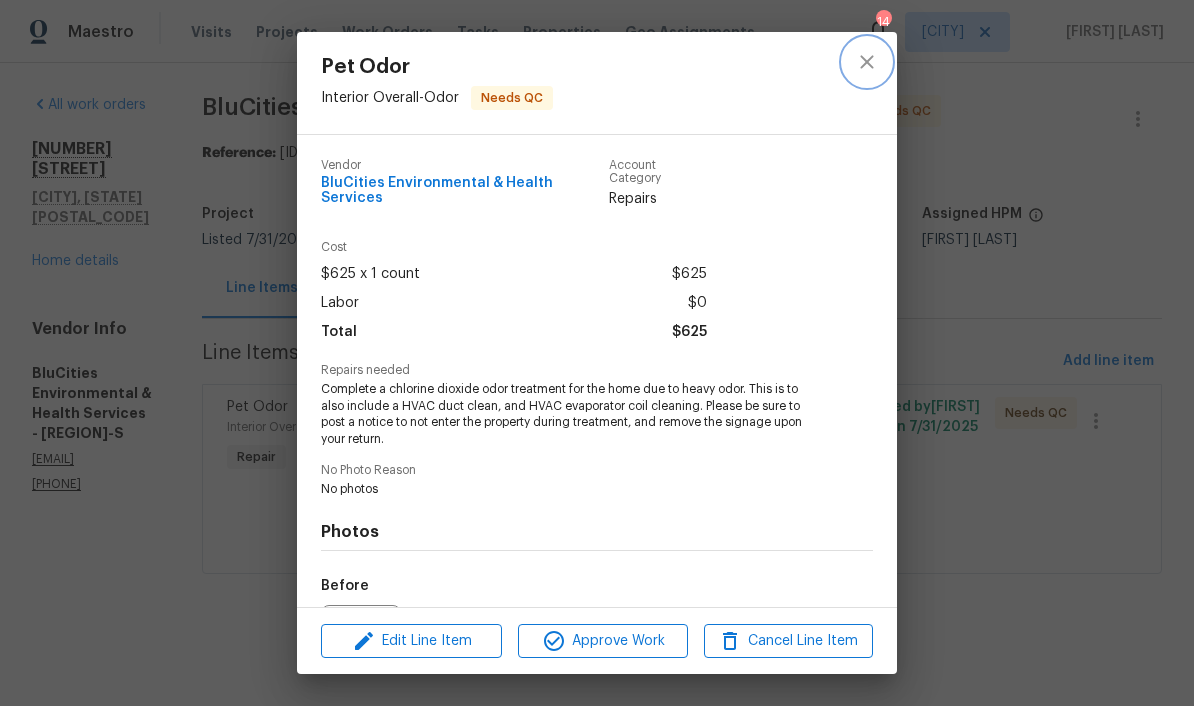 click 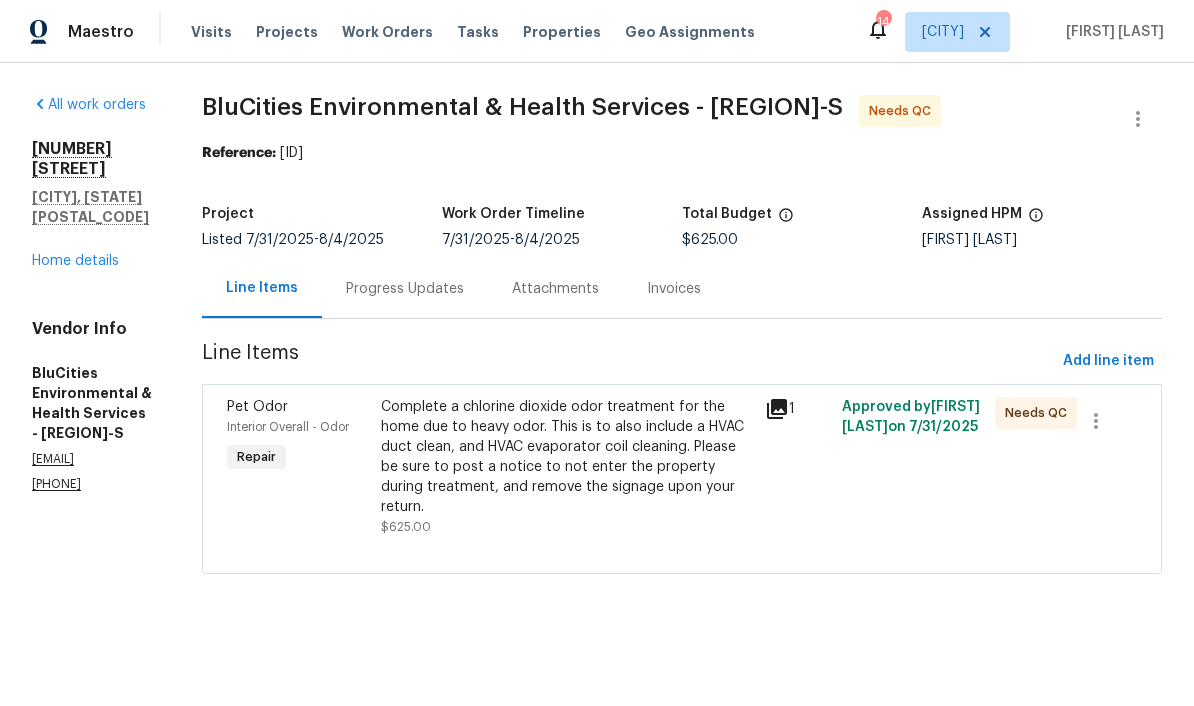 click on "Work Orders" at bounding box center [387, 32] 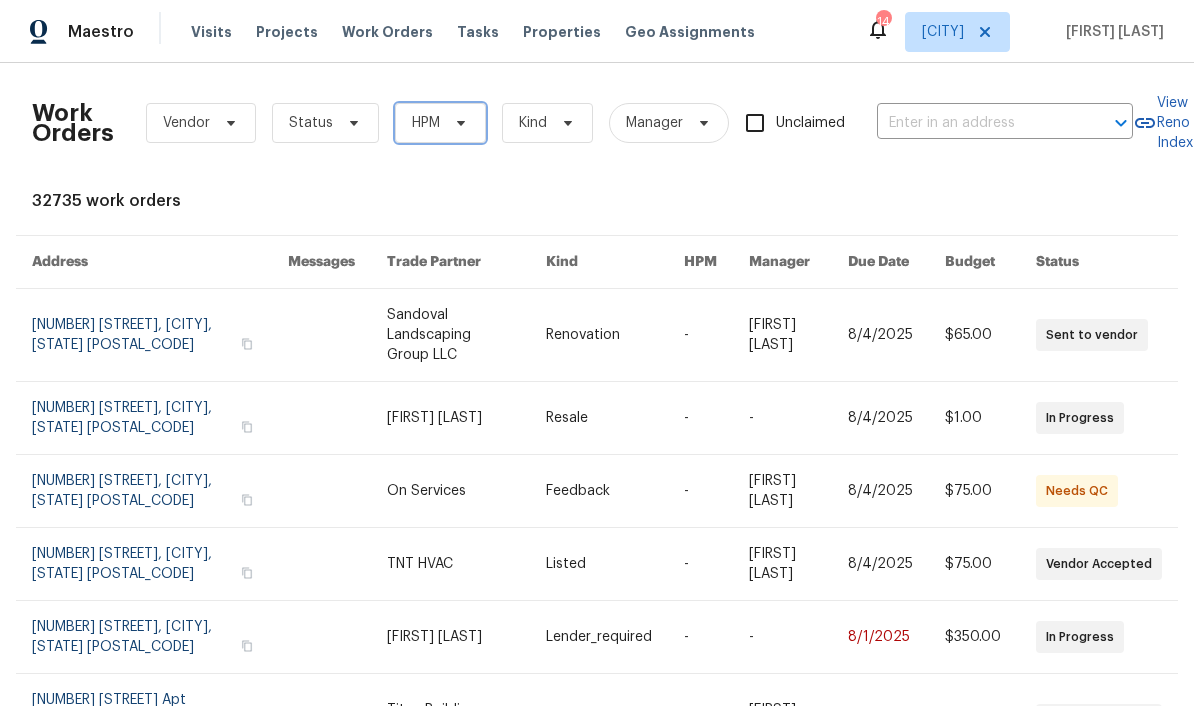 click 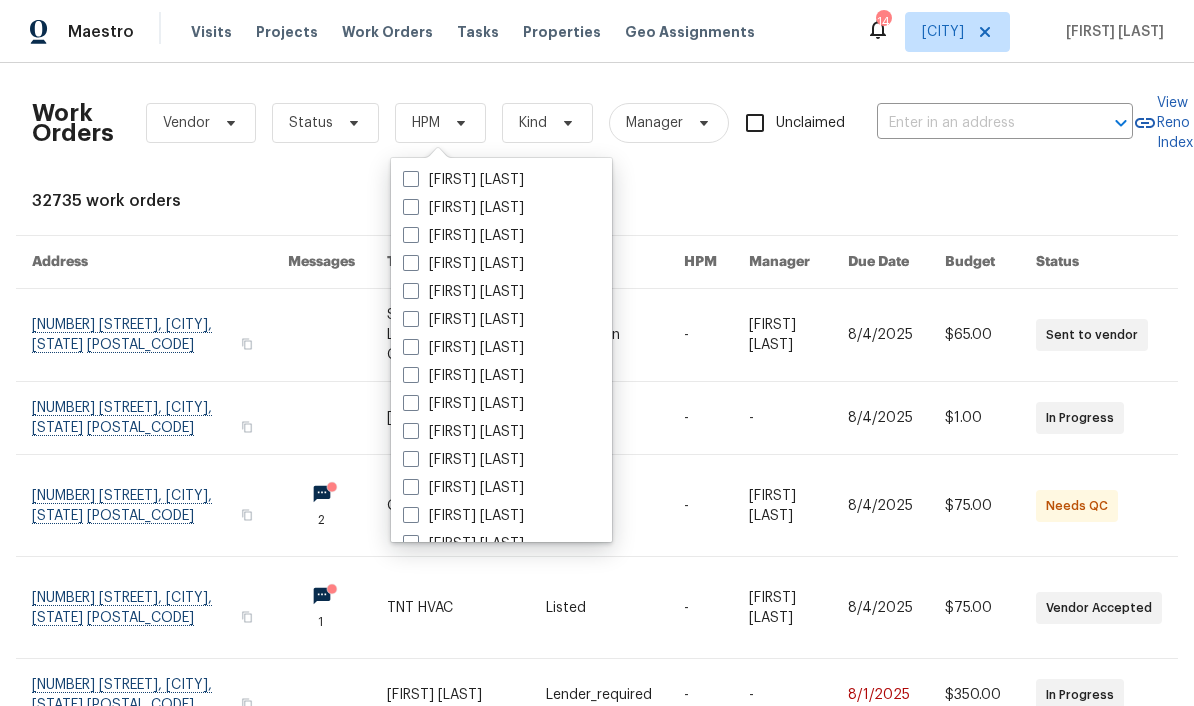 click on "[FIRST] [LAST]" at bounding box center [463, 404] 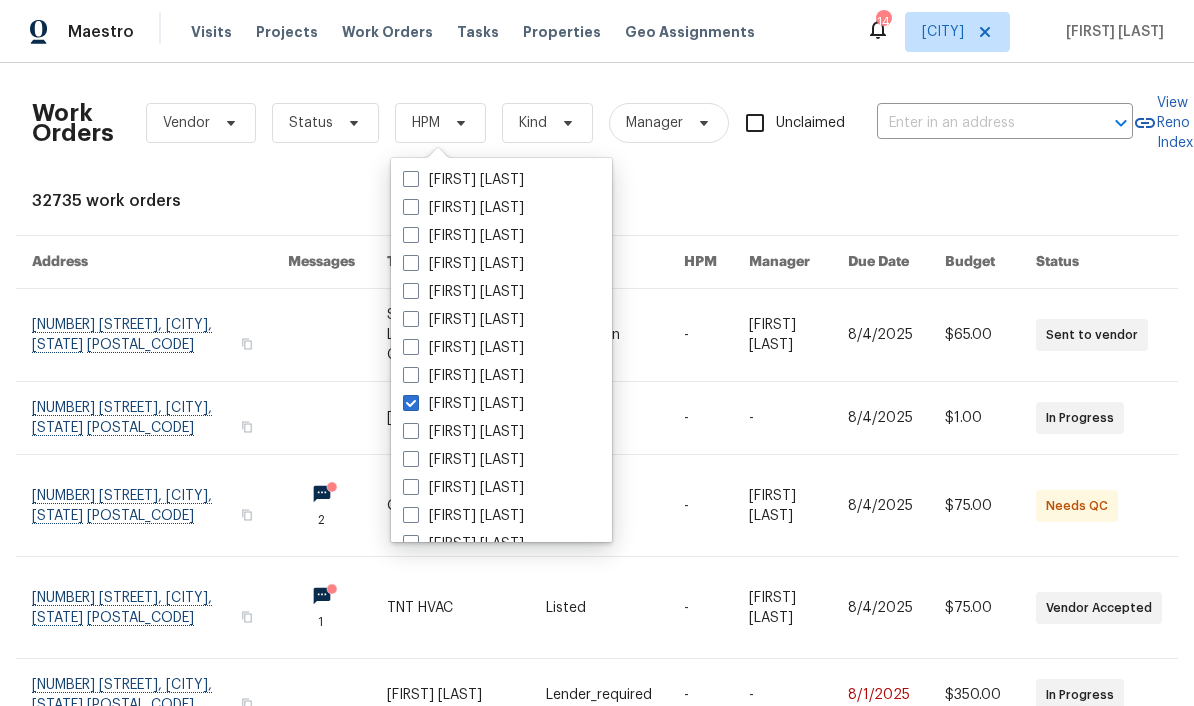 checkbox on "true" 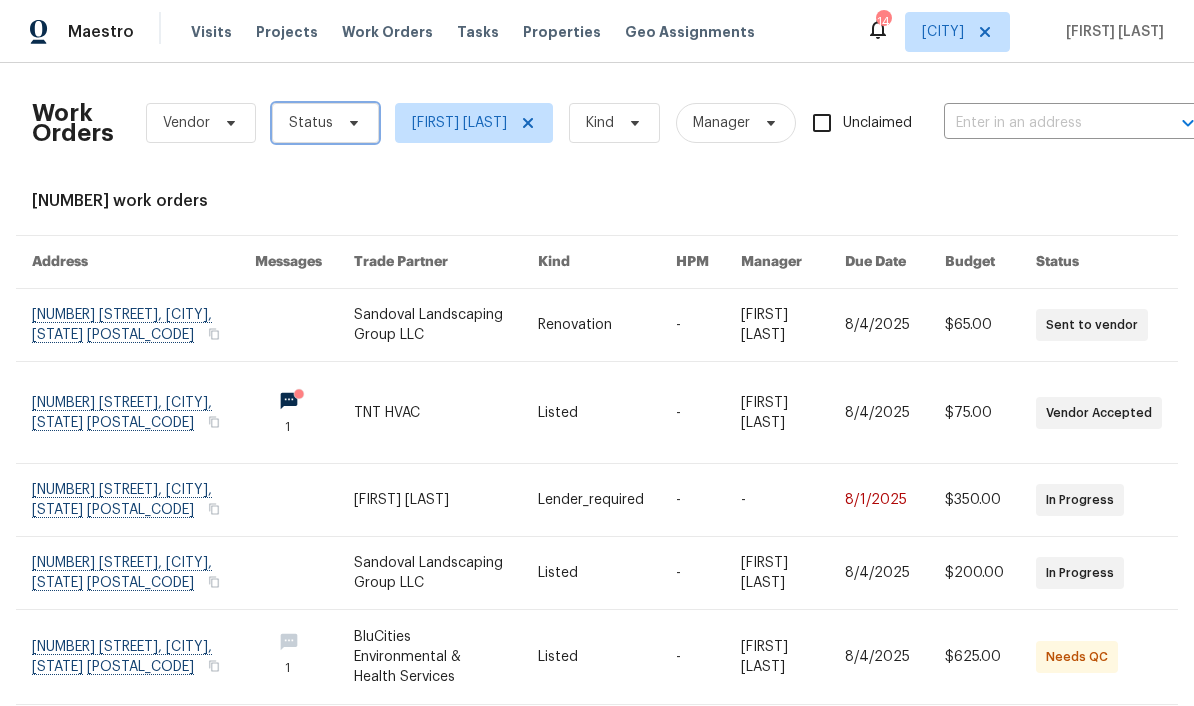 click 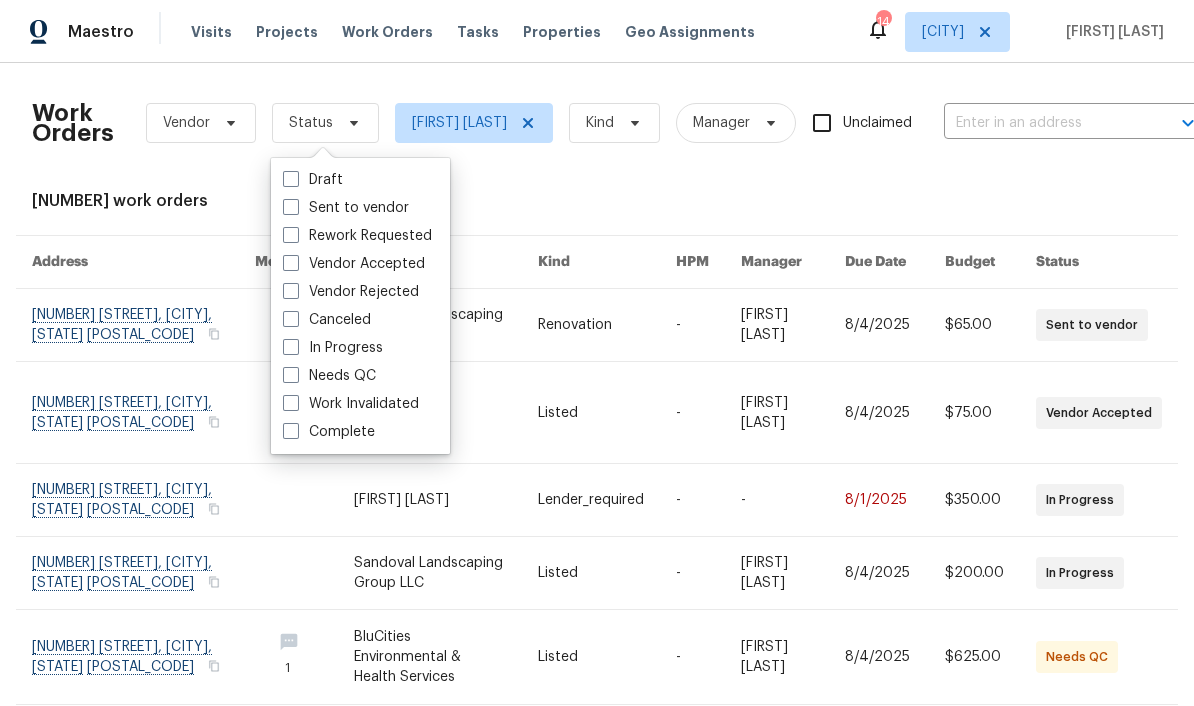click on "Needs QC" at bounding box center [329, 376] 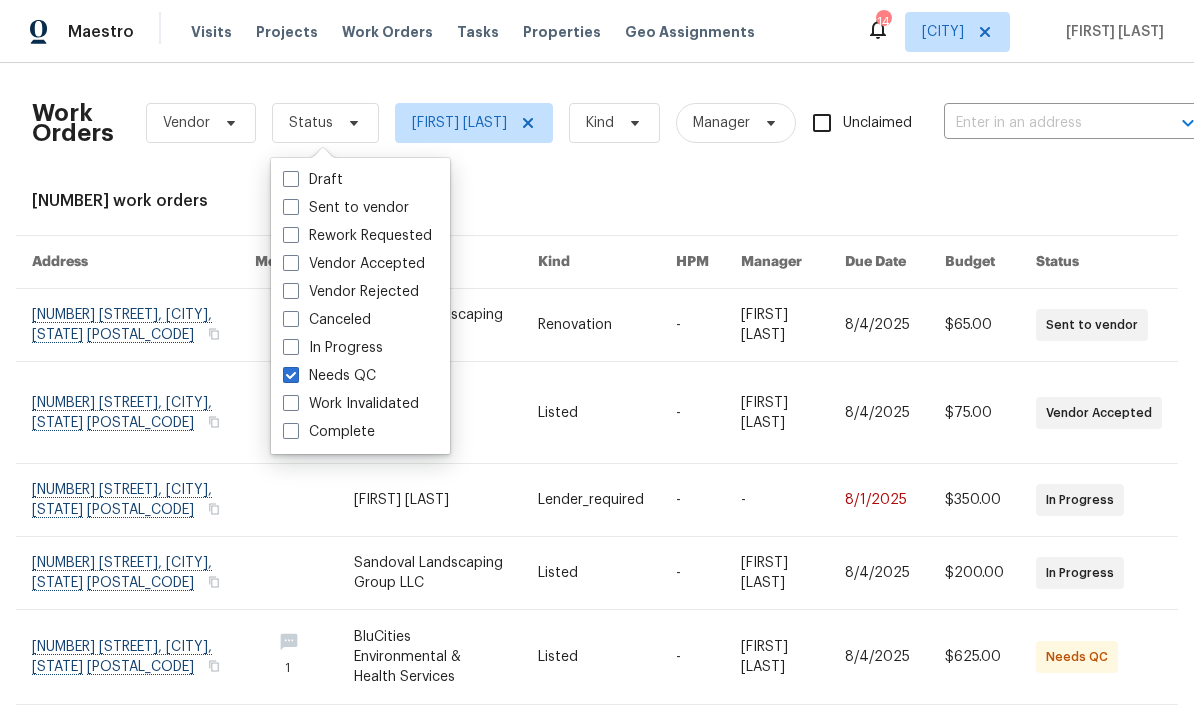checkbox on "true" 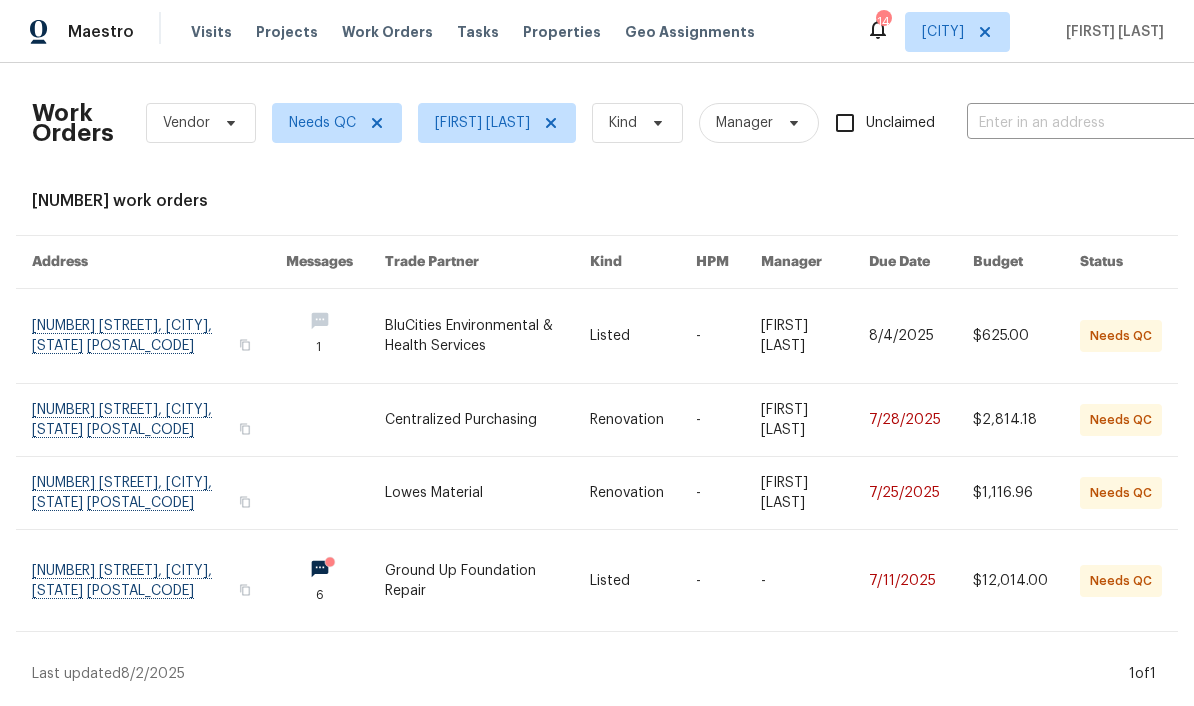click at bounding box center (159, 580) 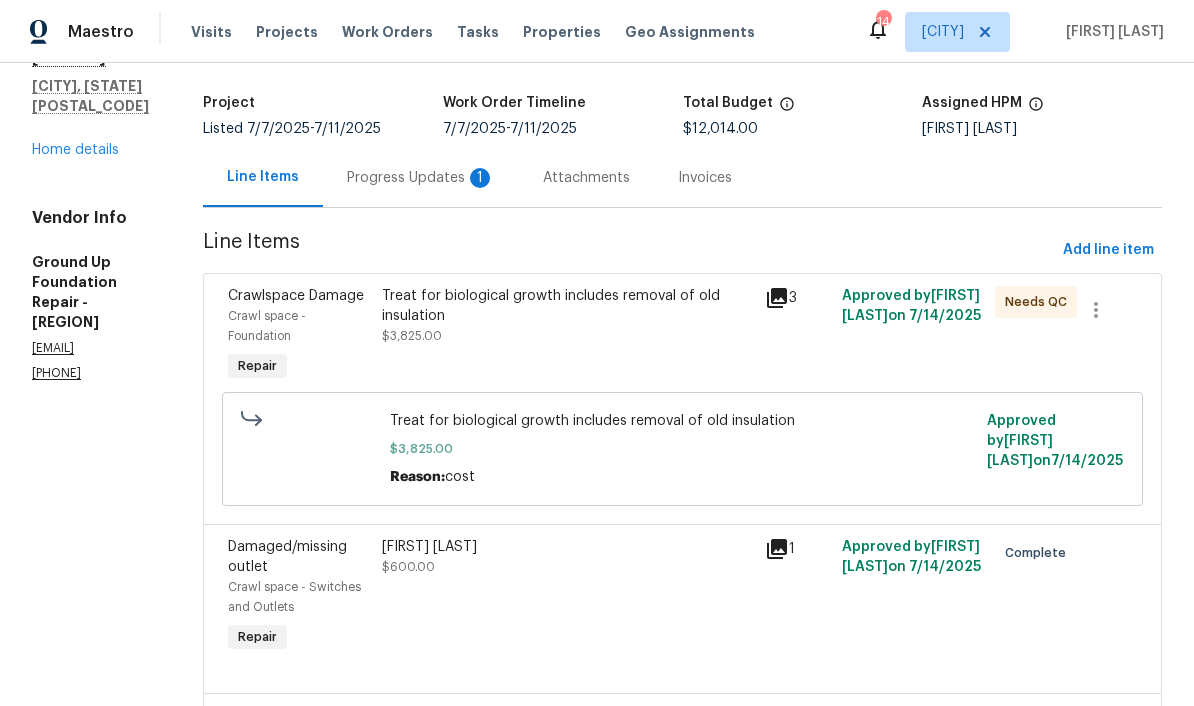 scroll, scrollTop: 128, scrollLeft: 0, axis: vertical 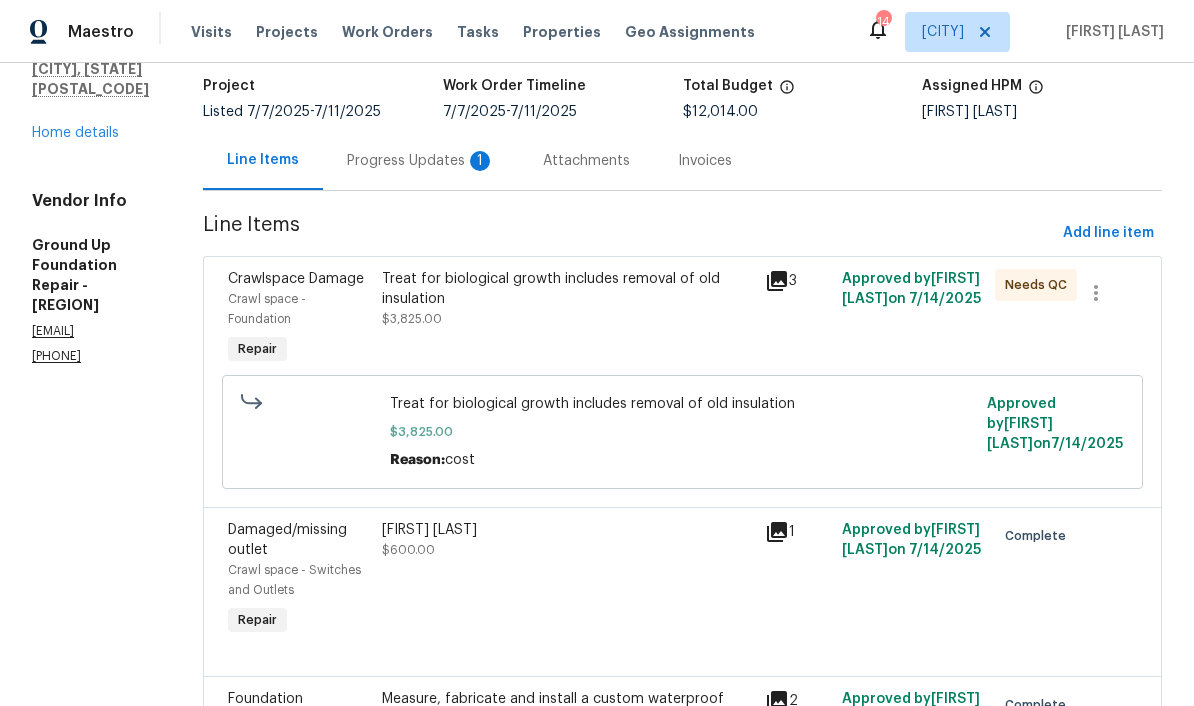 click on "Progress Updates 1" at bounding box center (421, 161) 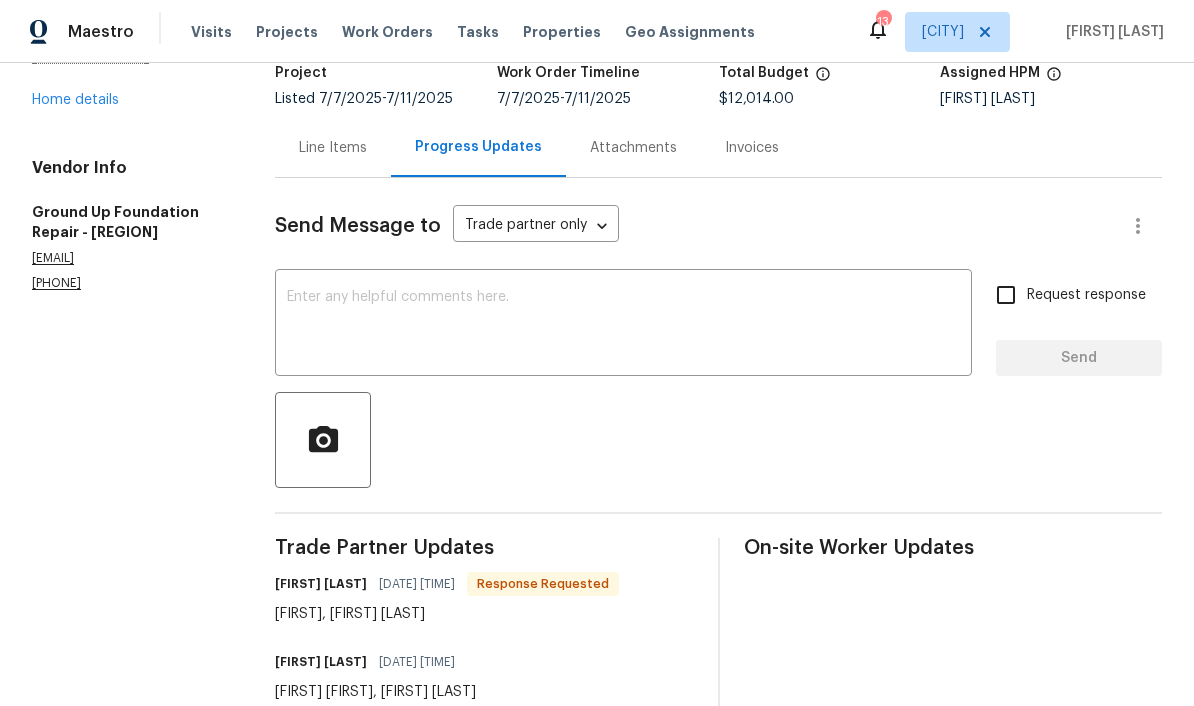 scroll, scrollTop: 49, scrollLeft: 0, axis: vertical 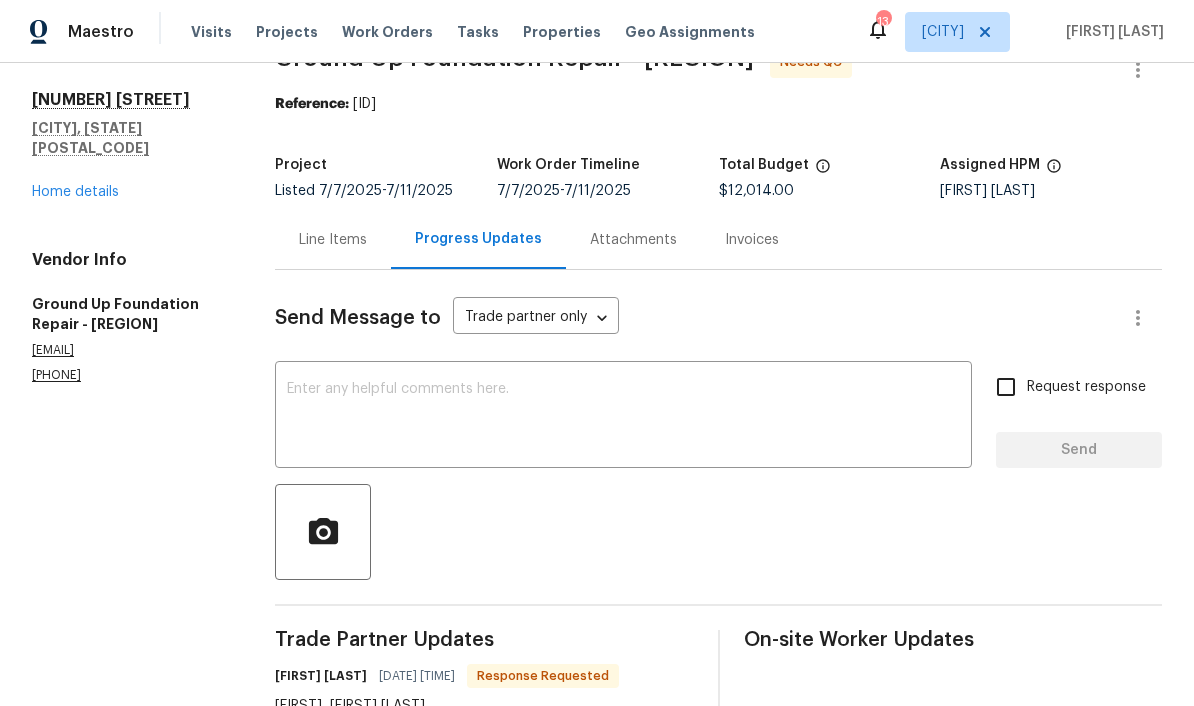 click on "Line Items" at bounding box center (333, 240) 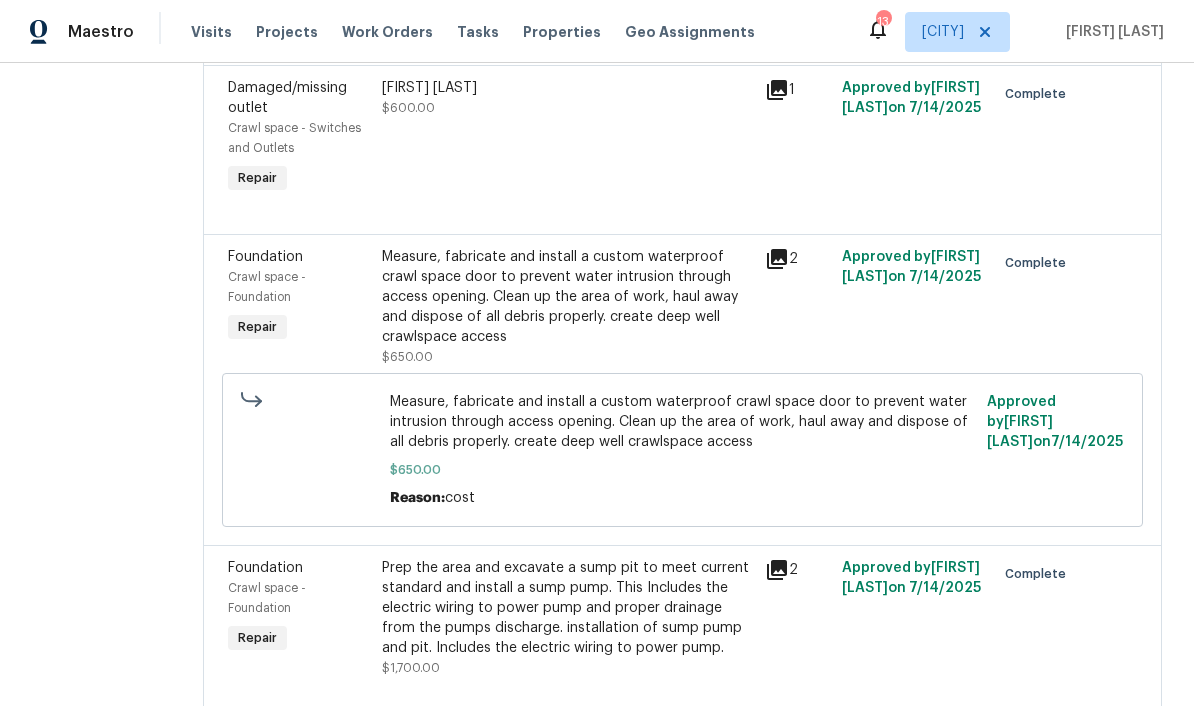 scroll, scrollTop: 574, scrollLeft: 0, axis: vertical 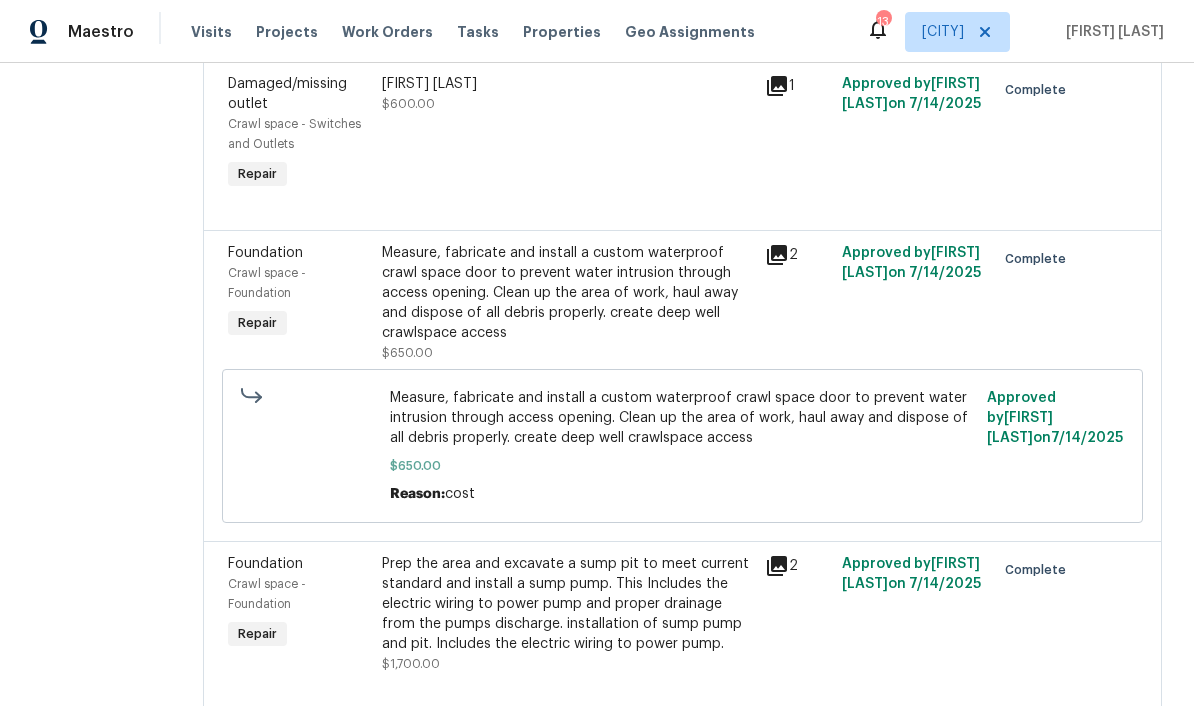click on "Measure, fabricate and install a custom waterproof crawl space door to prevent water intrusion through access opening. Clean up the area of work, haul away and dispose of all debris properly. create deep well crawlspace access" at bounding box center [568, 293] 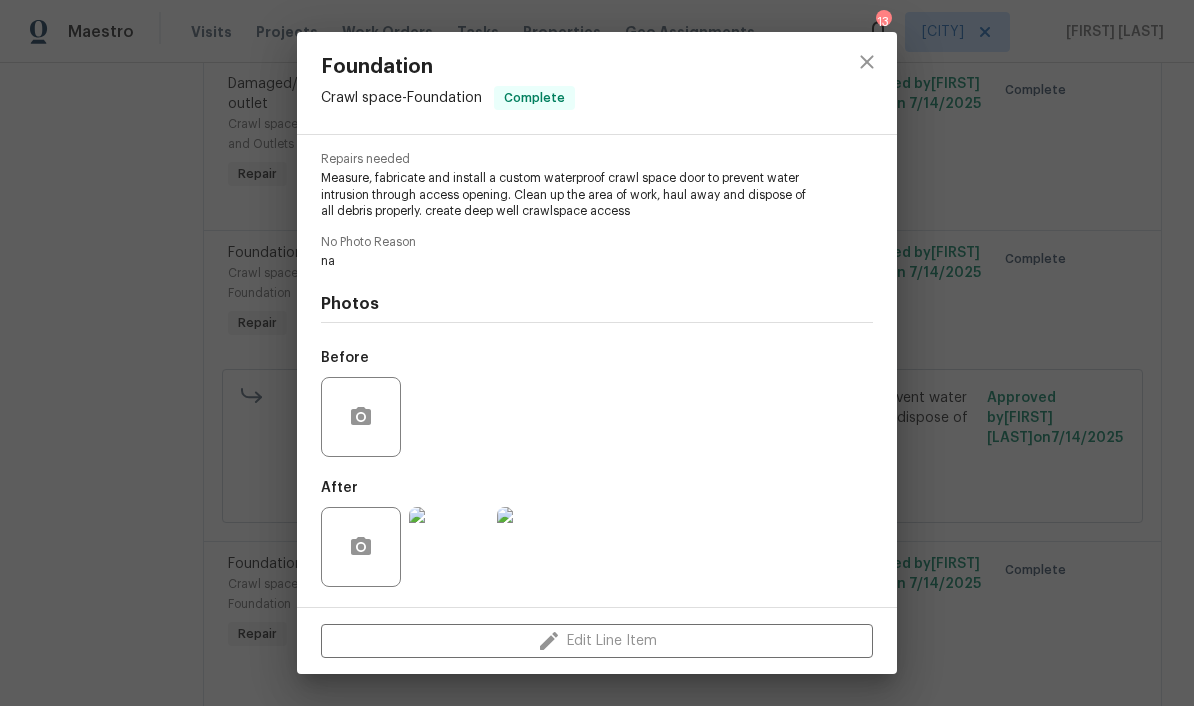 scroll, scrollTop: 202, scrollLeft: 0, axis: vertical 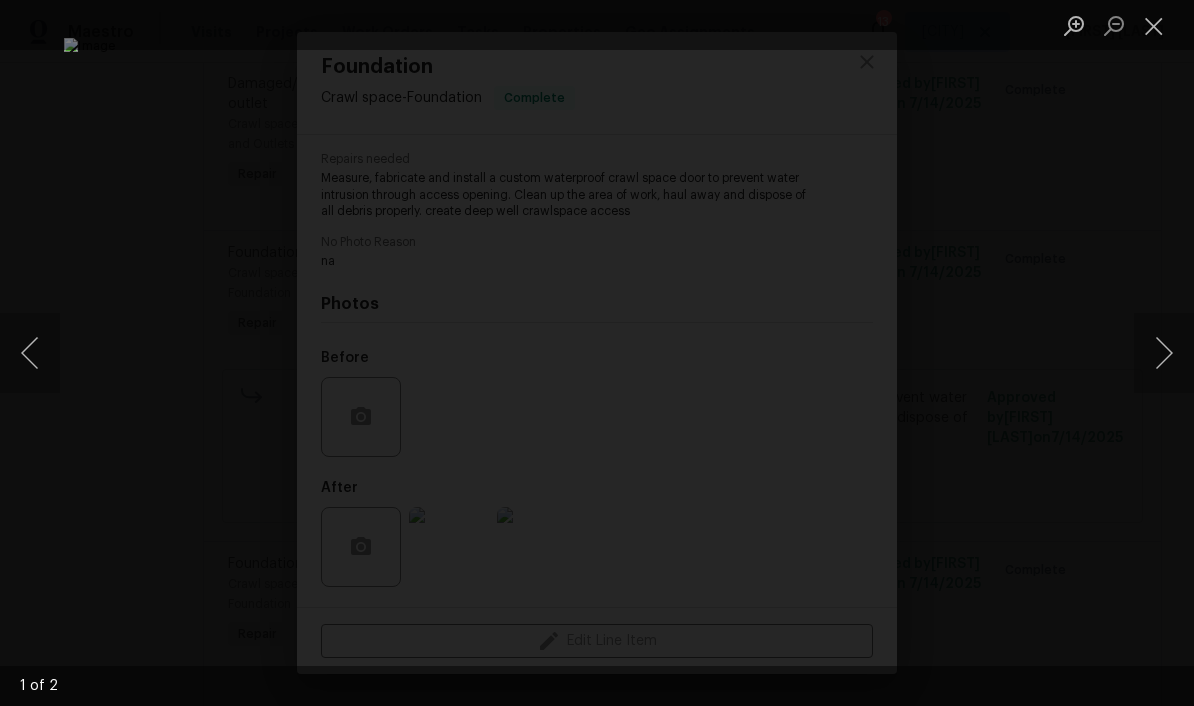 click at bounding box center [1154, 25] 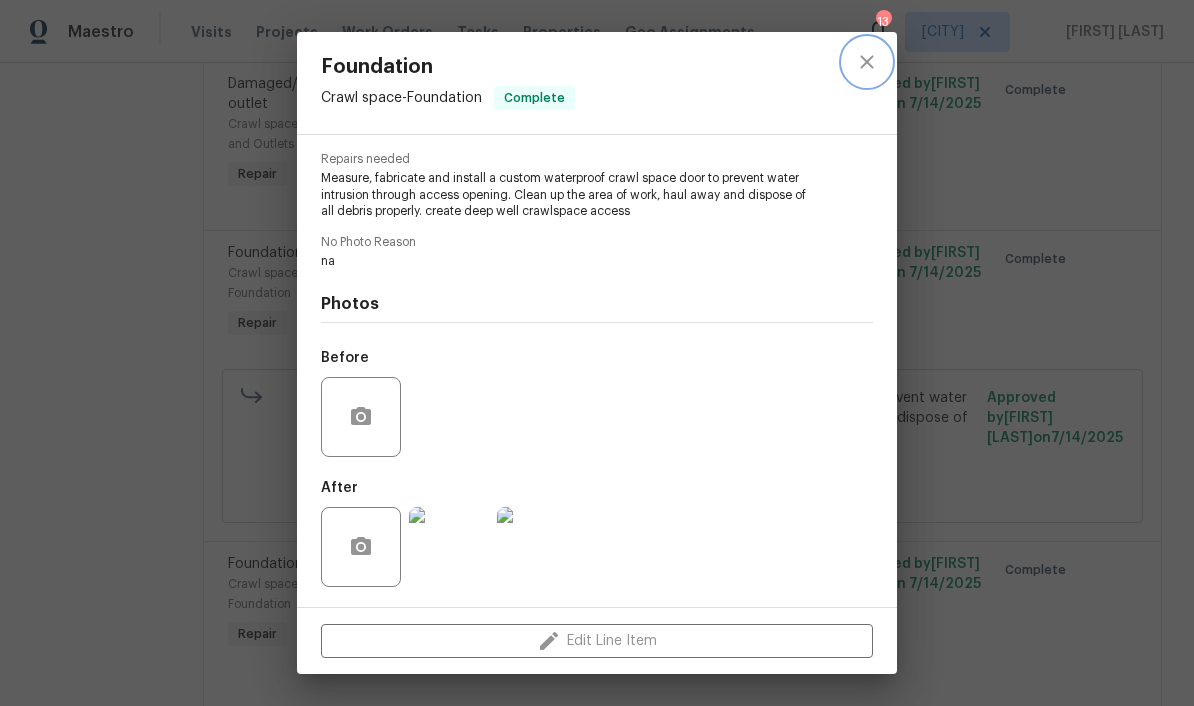 click 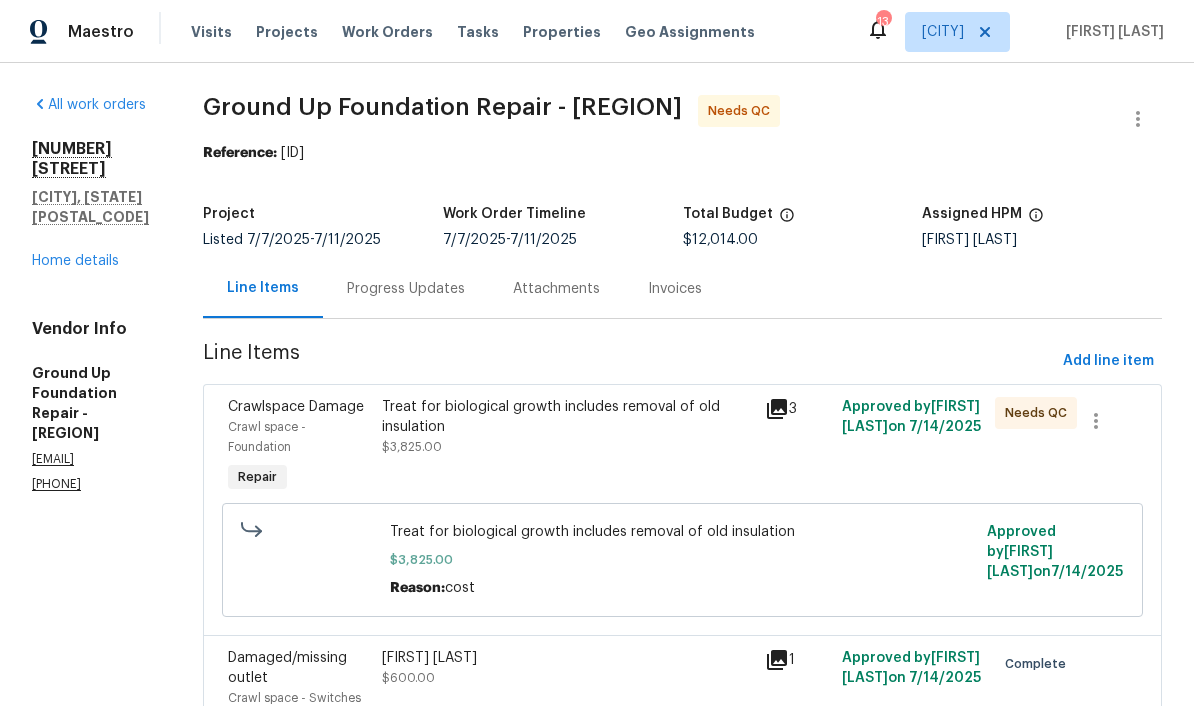 scroll, scrollTop: 0, scrollLeft: 0, axis: both 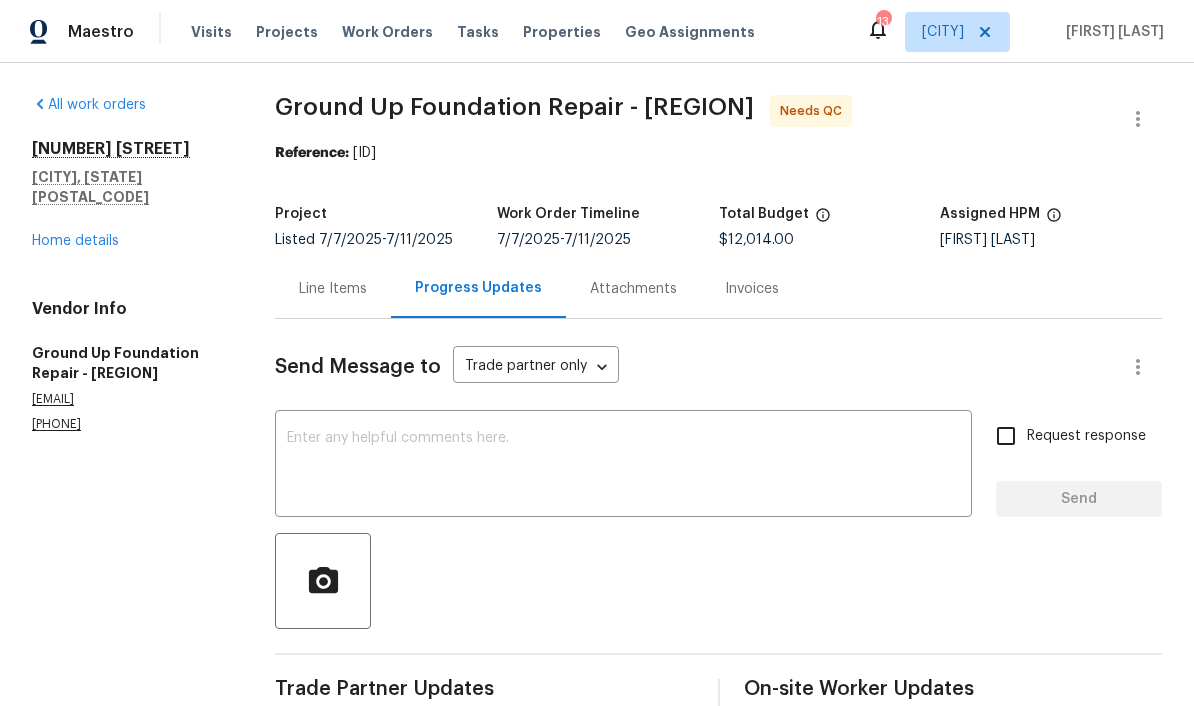 click at bounding box center (623, 466) 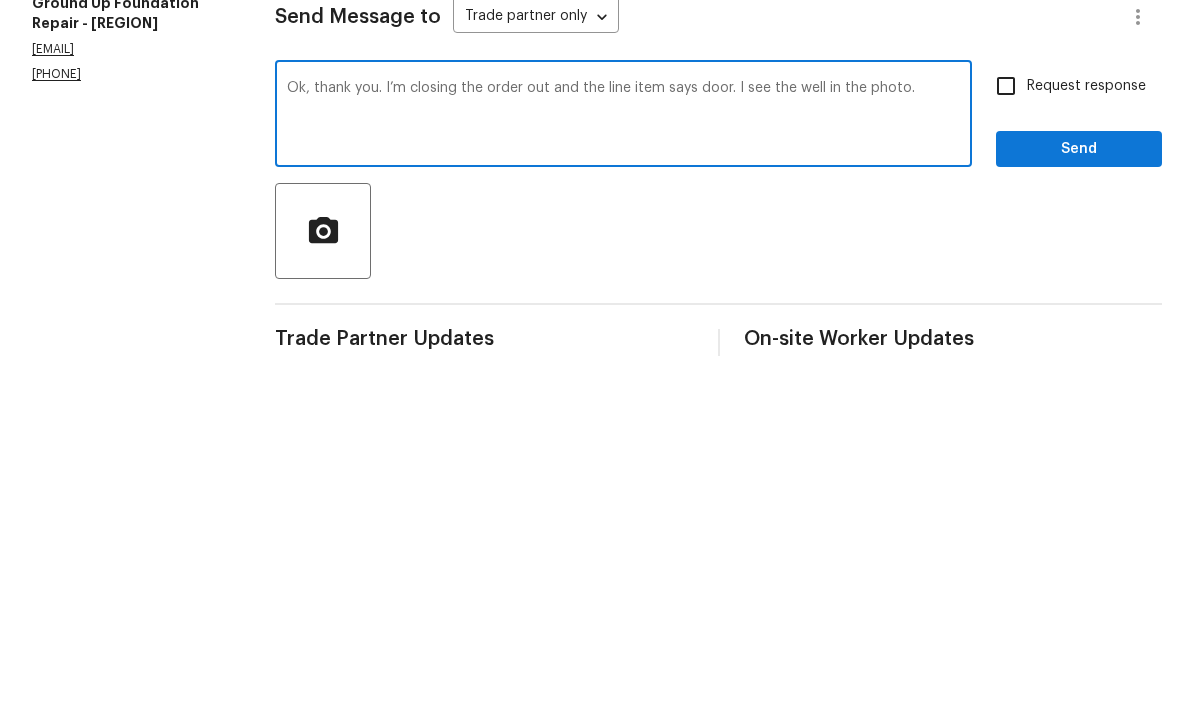 type on "Ok, thank you. I’m closing the order out and the line item says door. I see the well in the photo." 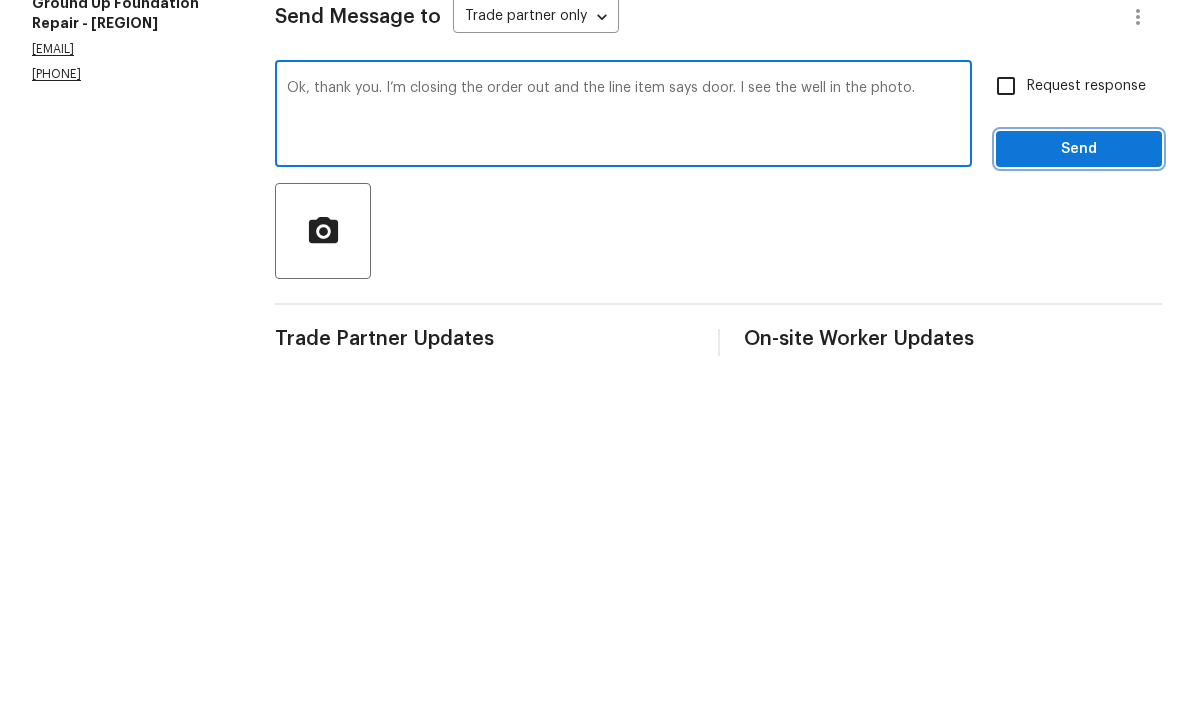 click on "Send" at bounding box center [1079, 499] 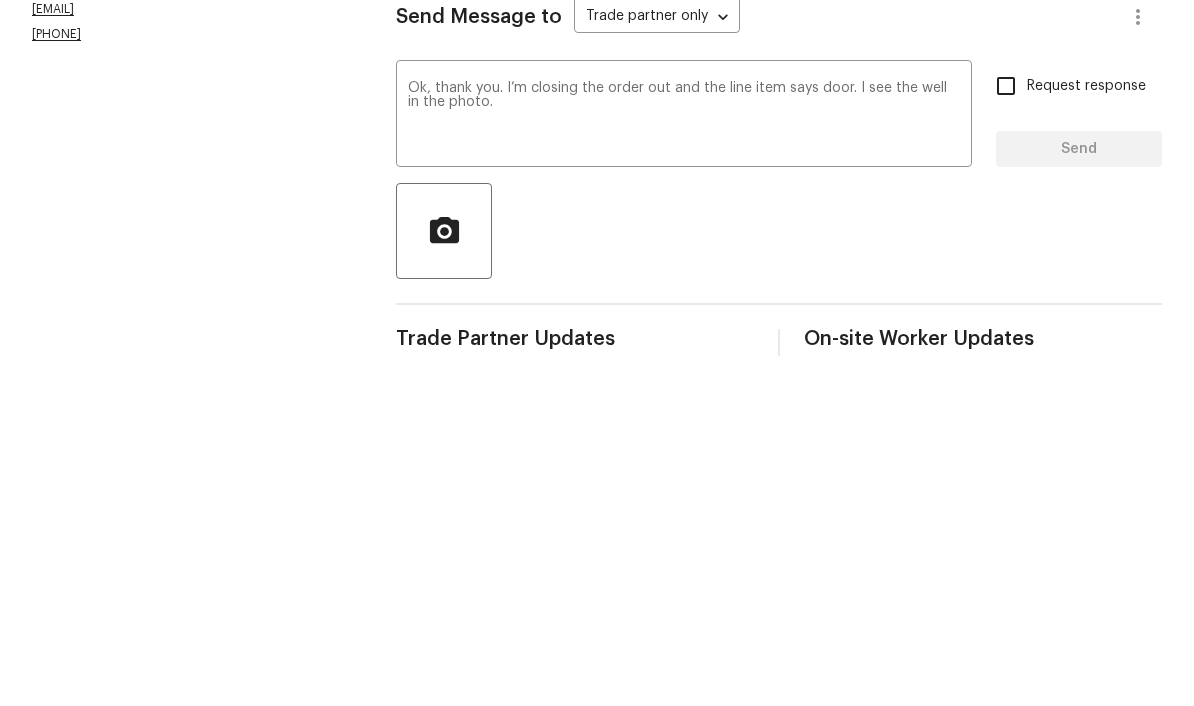 scroll, scrollTop: 42, scrollLeft: 0, axis: vertical 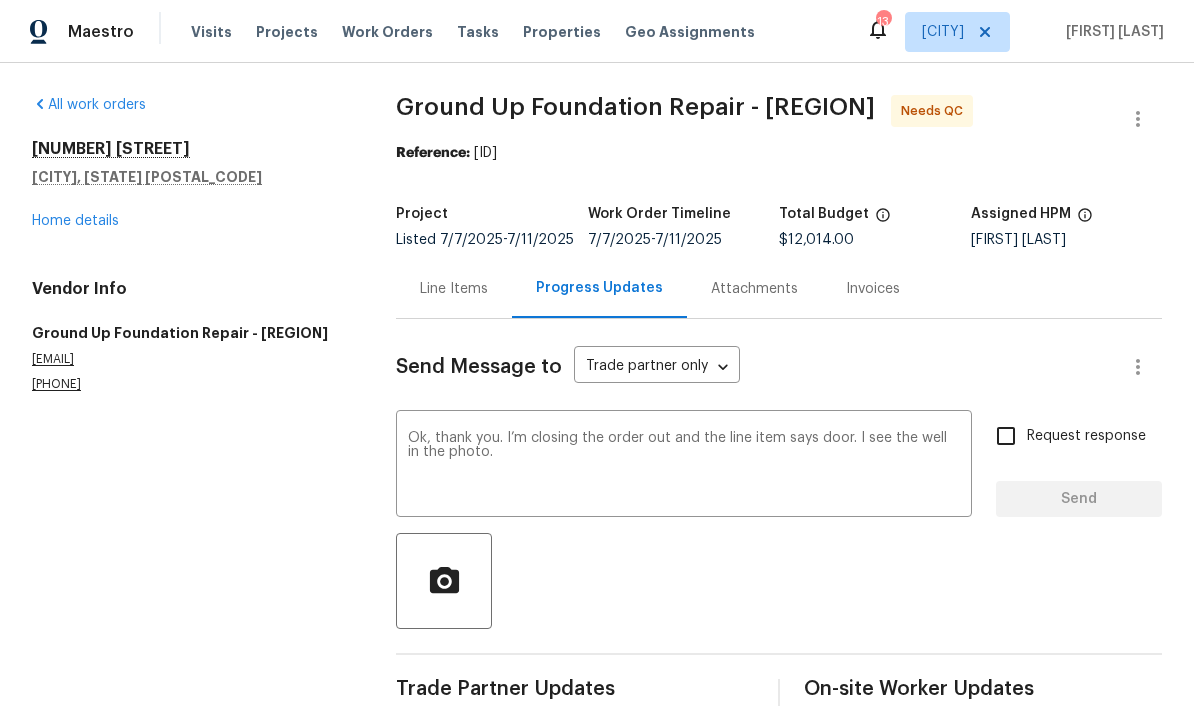 type 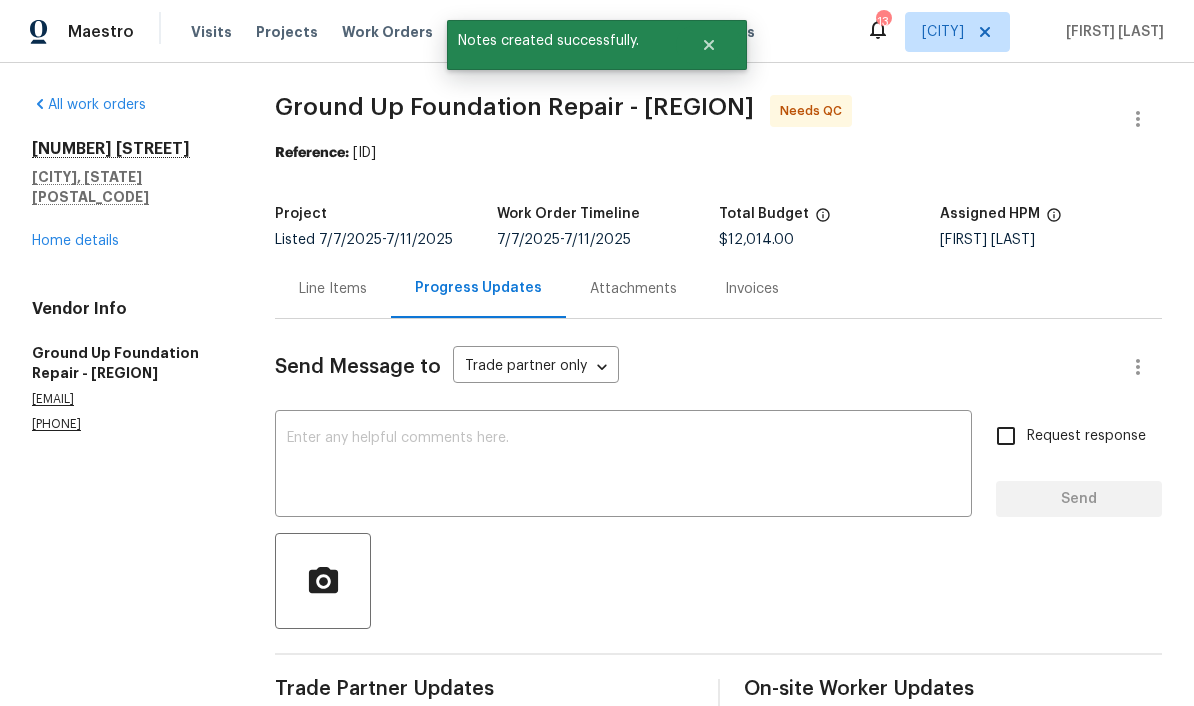click on "Home details" at bounding box center (75, 241) 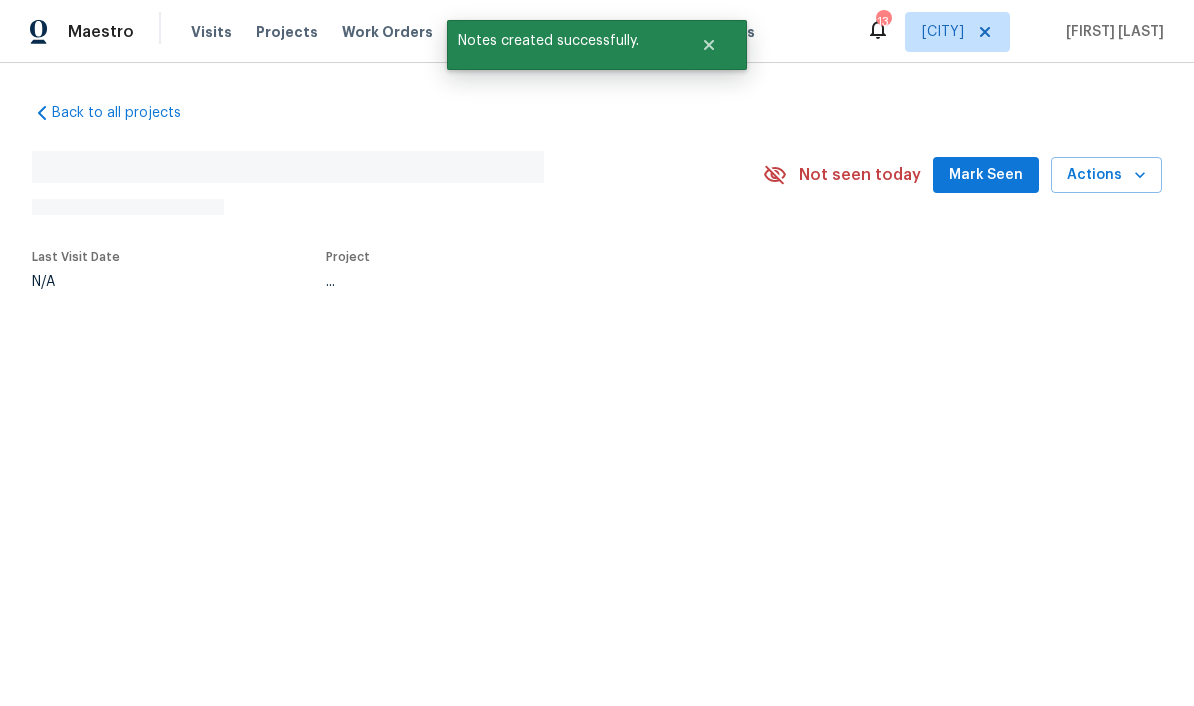 scroll, scrollTop: 0, scrollLeft: 0, axis: both 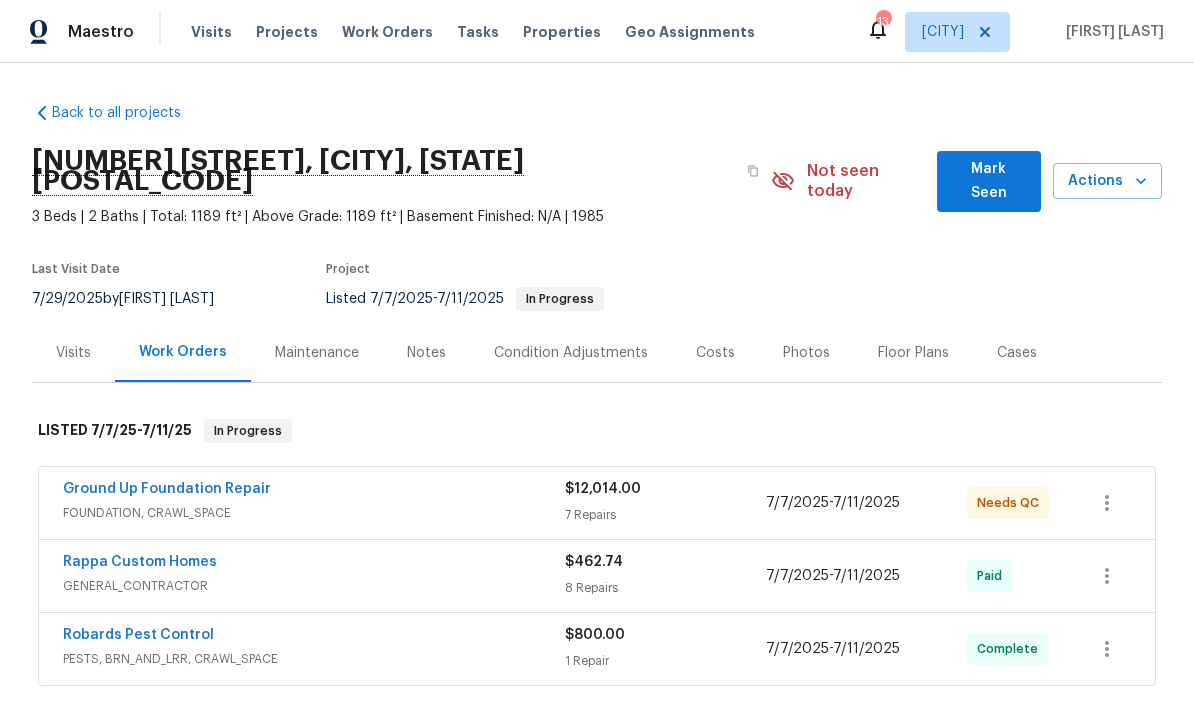 click on "FOUNDATION, CRAWL_SPACE" at bounding box center (314, 513) 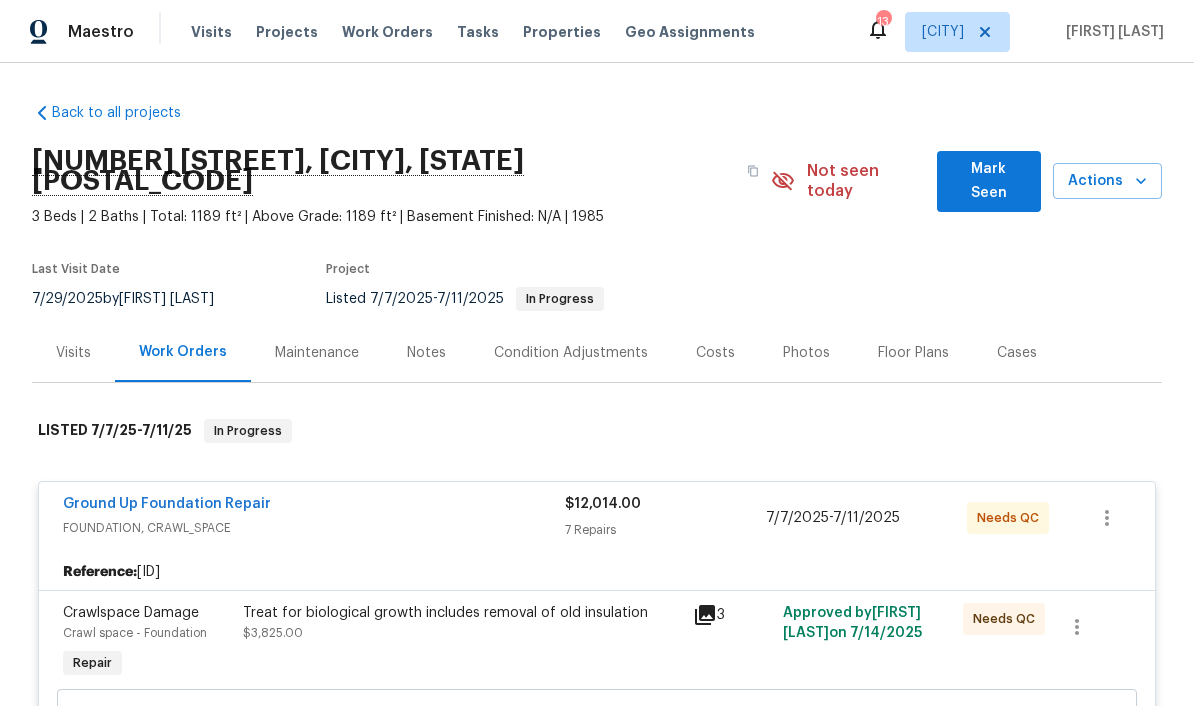 click on "Ground Up Foundation Repair" at bounding box center [167, 504] 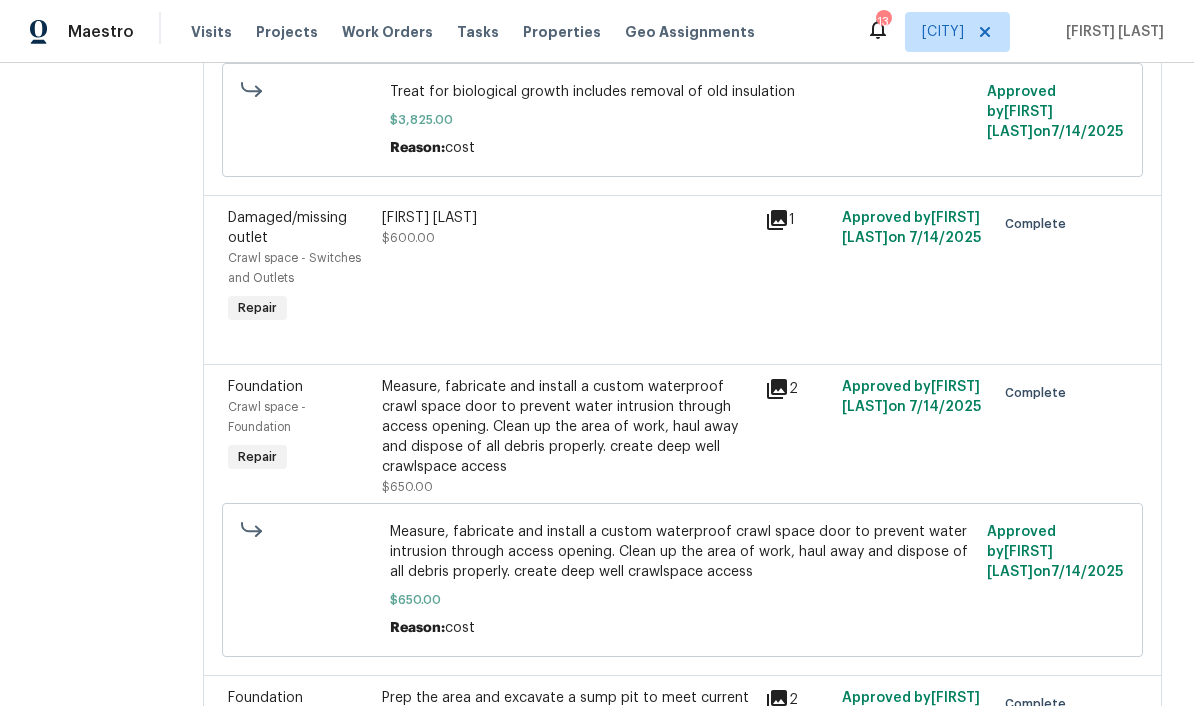 scroll, scrollTop: 441, scrollLeft: 0, axis: vertical 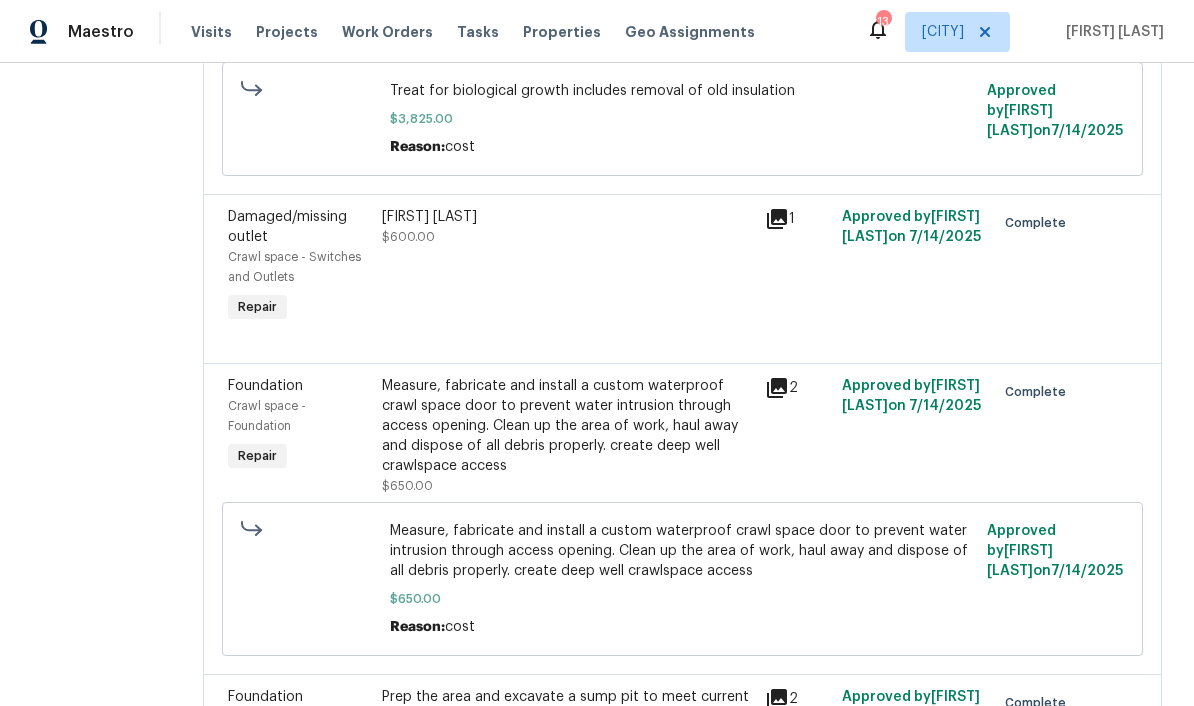 click on "Measure, fabricate and install a custom waterproof crawl space door to prevent water intrusion through access opening. Clean up the area of work, haul away and dispose of all debris properly. create deep well crawlspace access" at bounding box center [568, 426] 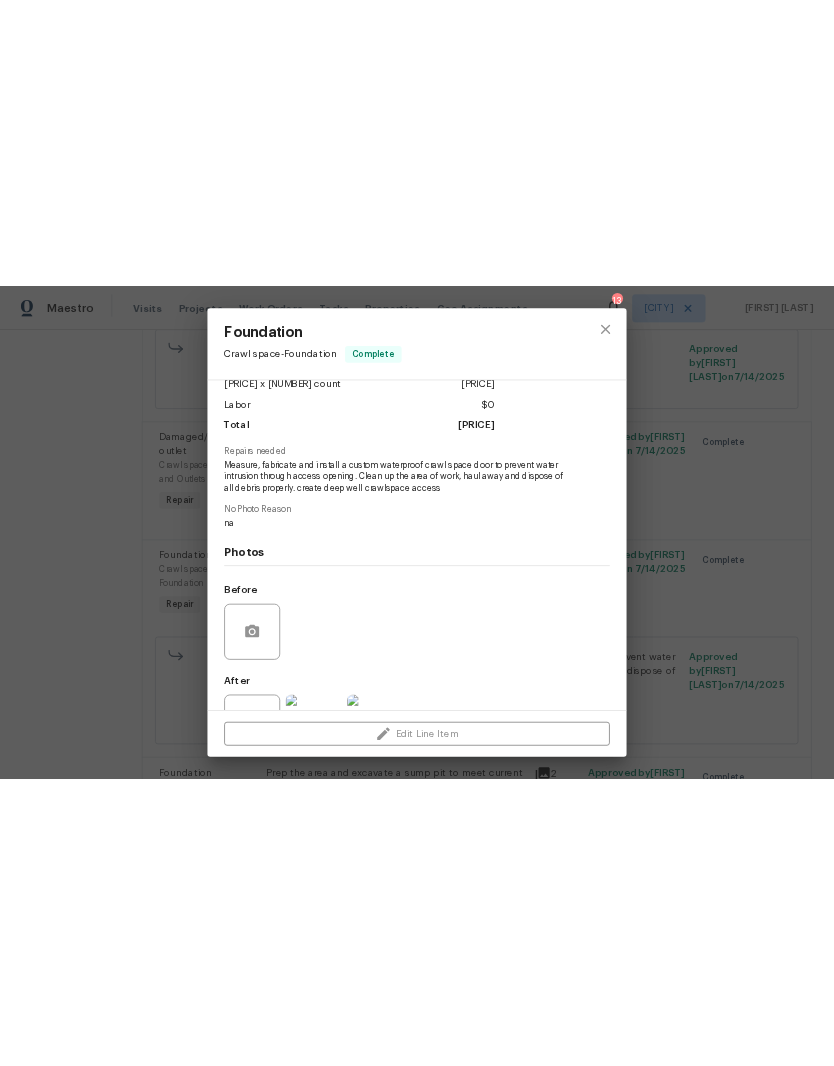 scroll, scrollTop: 167, scrollLeft: 0, axis: vertical 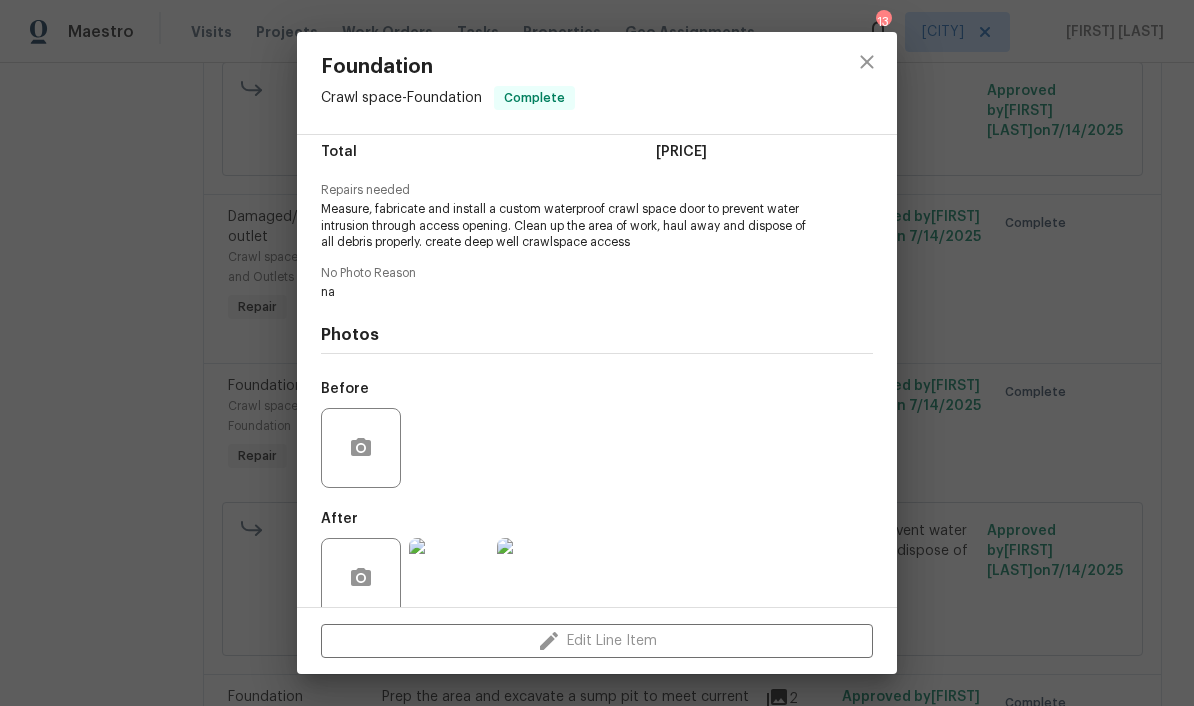 click at bounding box center [449, 578] 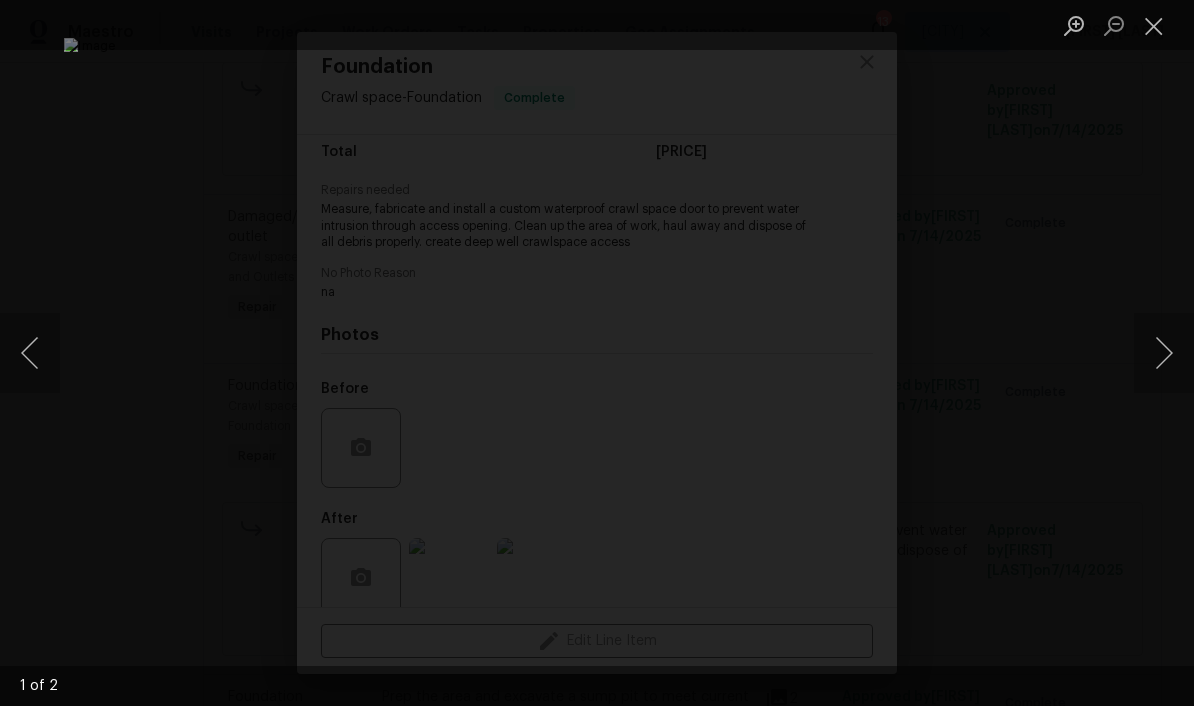 click at bounding box center [597, 353] 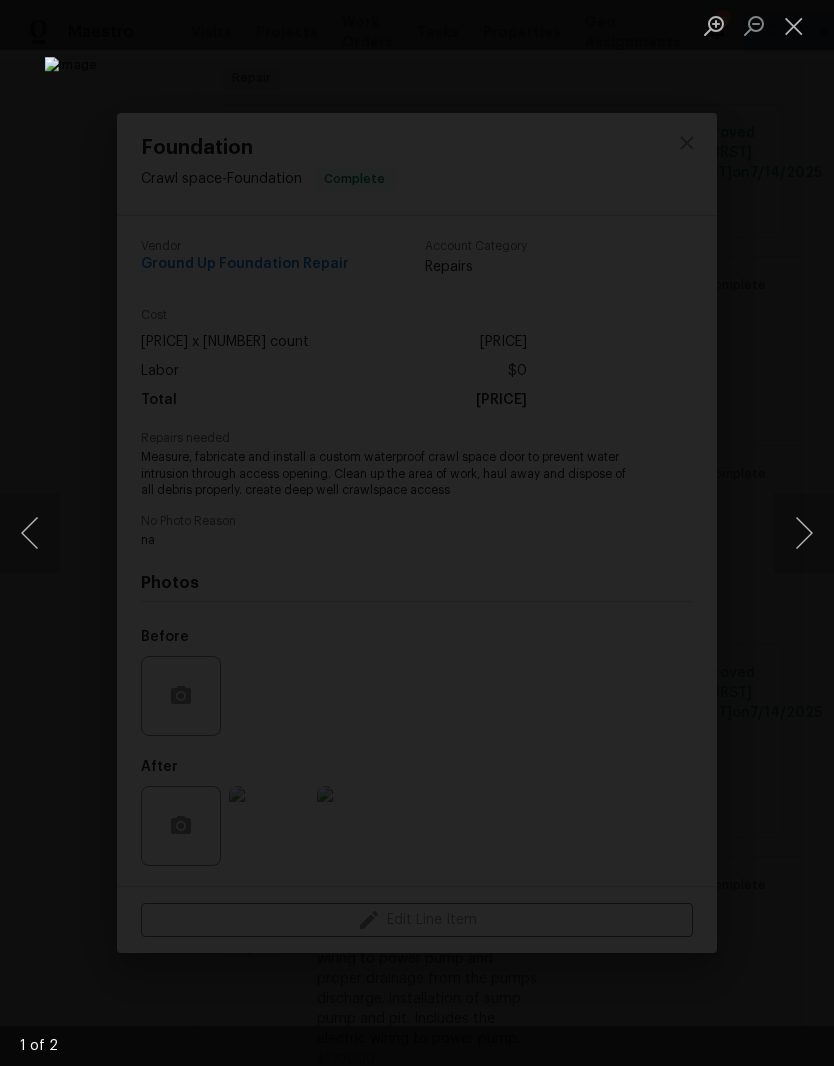 scroll, scrollTop: 0, scrollLeft: 0, axis: both 